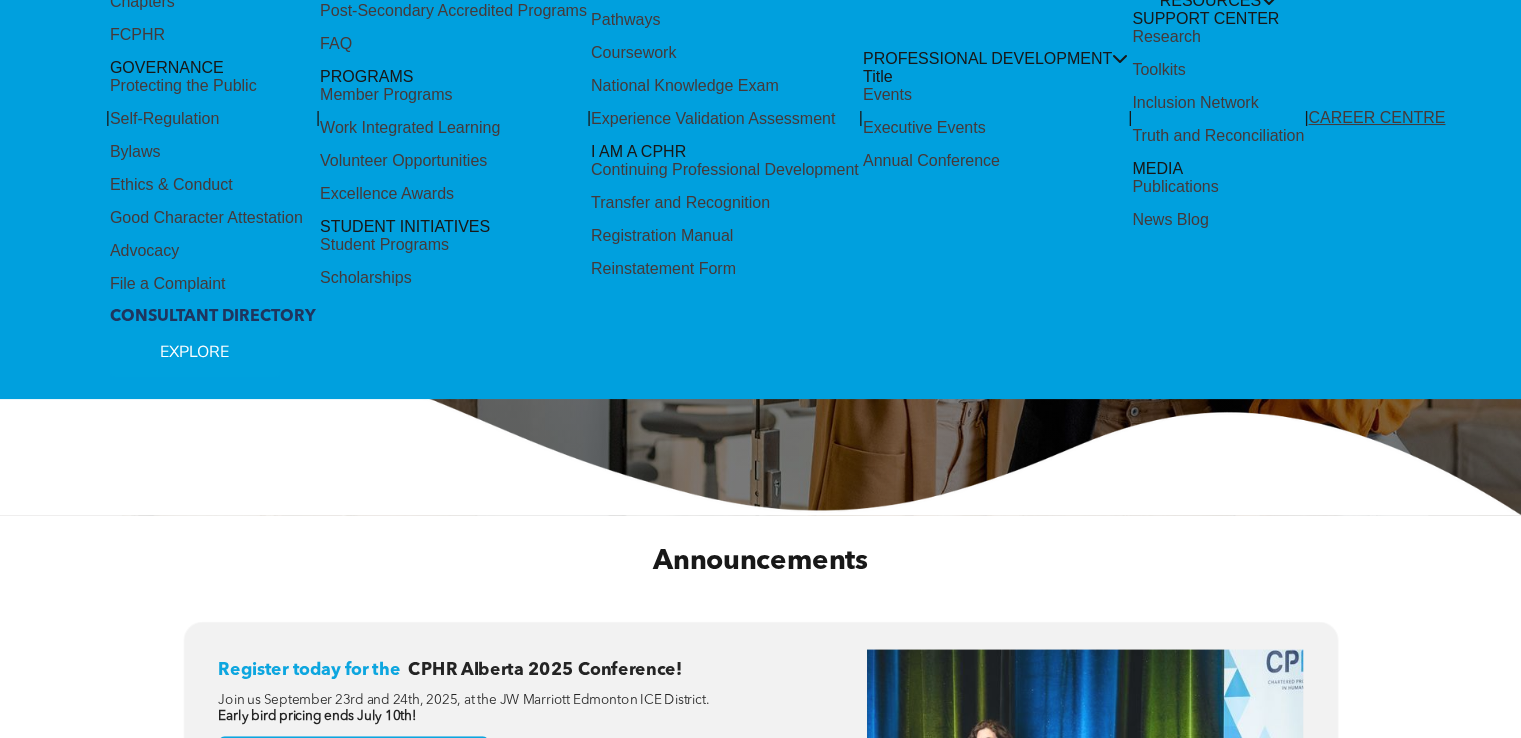 scroll, scrollTop: 0, scrollLeft: 0, axis: both 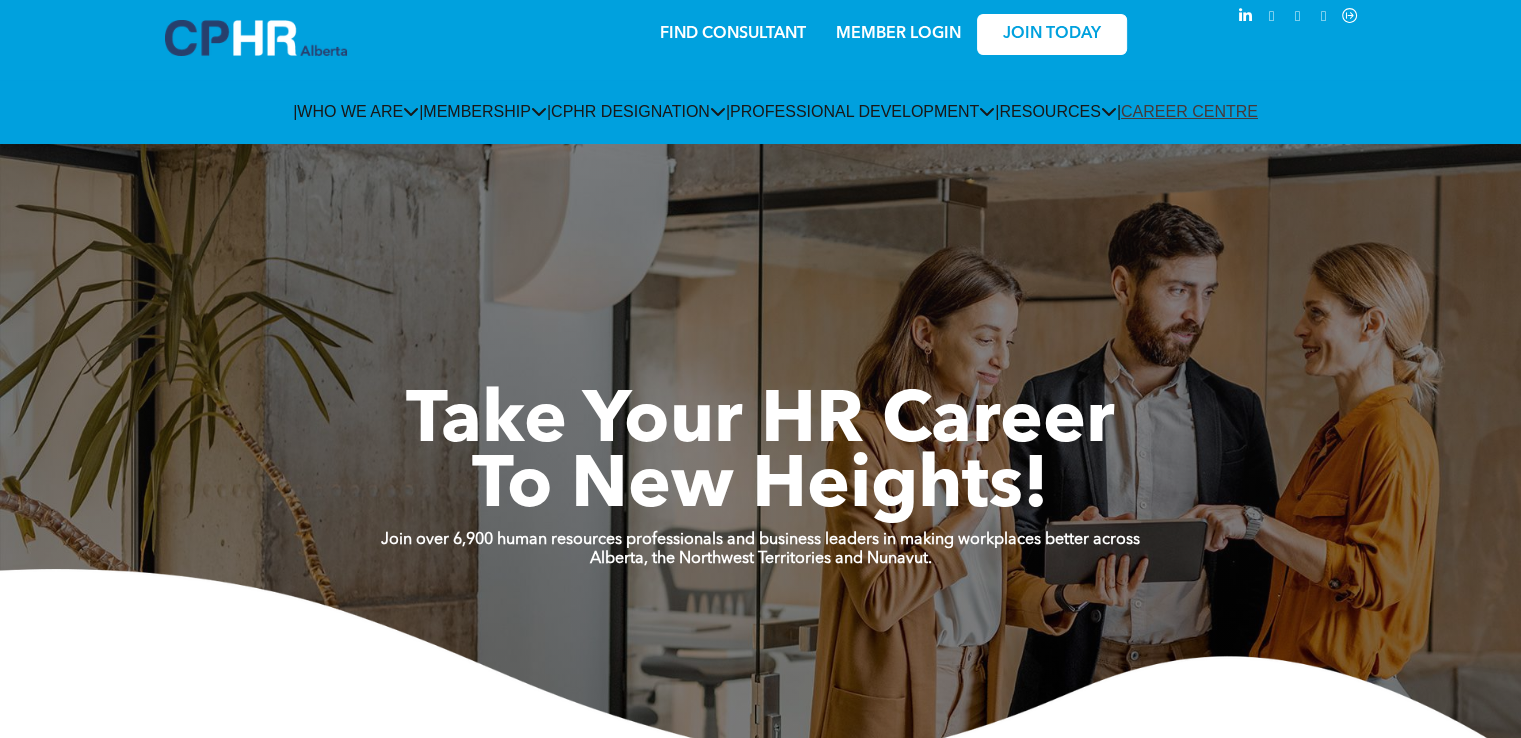 click on "CAREER CENTRE" at bounding box center (1189, 111) 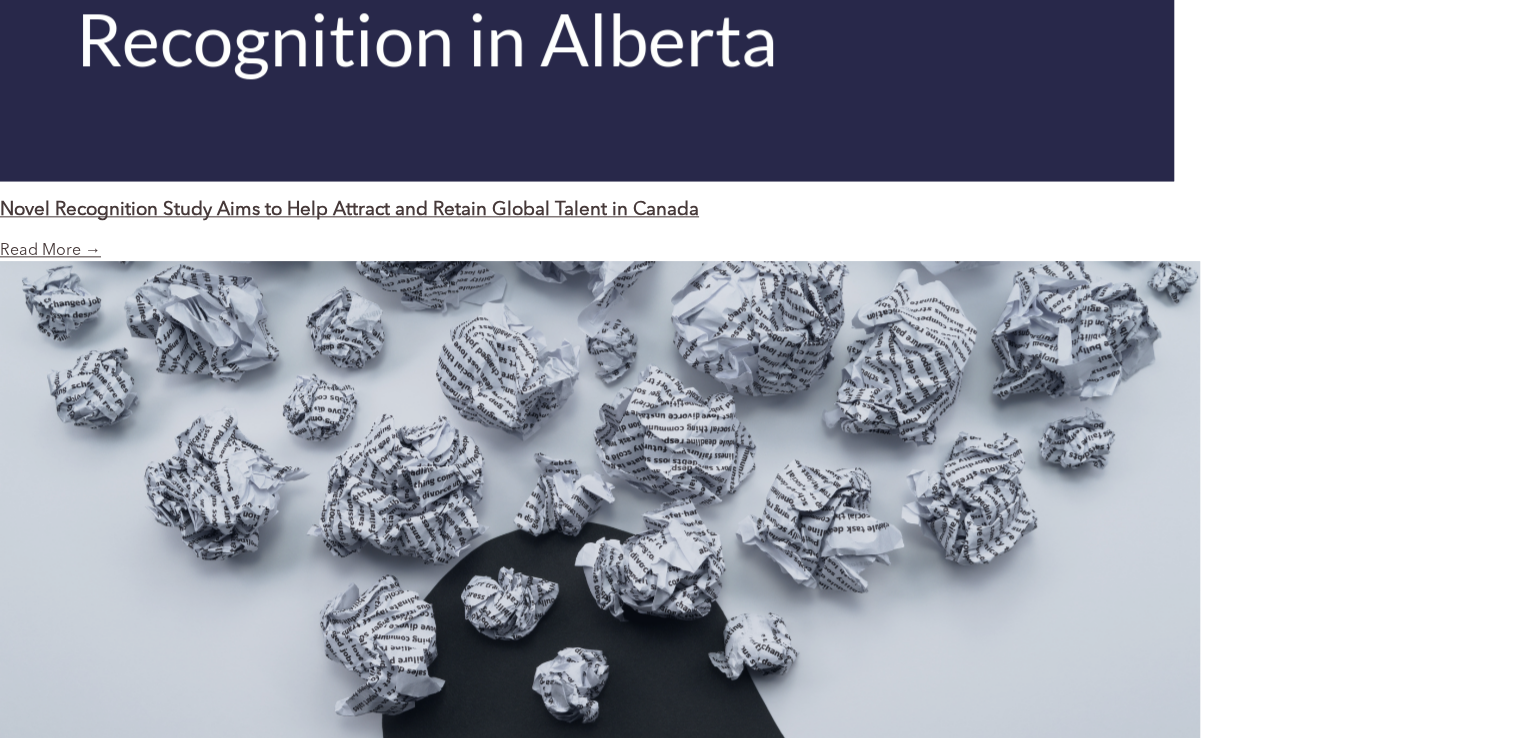 scroll, scrollTop: 2382, scrollLeft: 0, axis: vertical 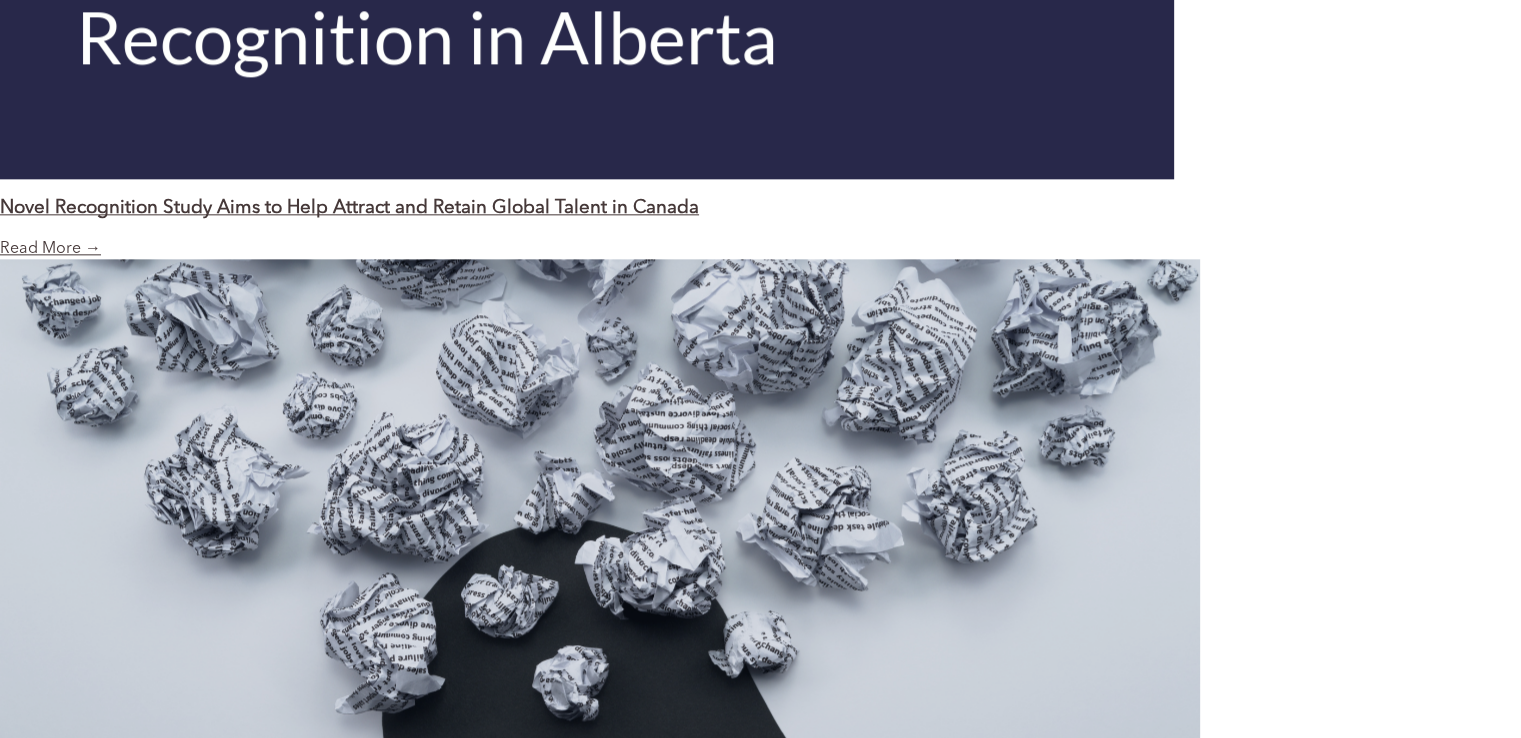 click on "JOIN CPHR ALBERTA" at bounding box center (86, 2834) 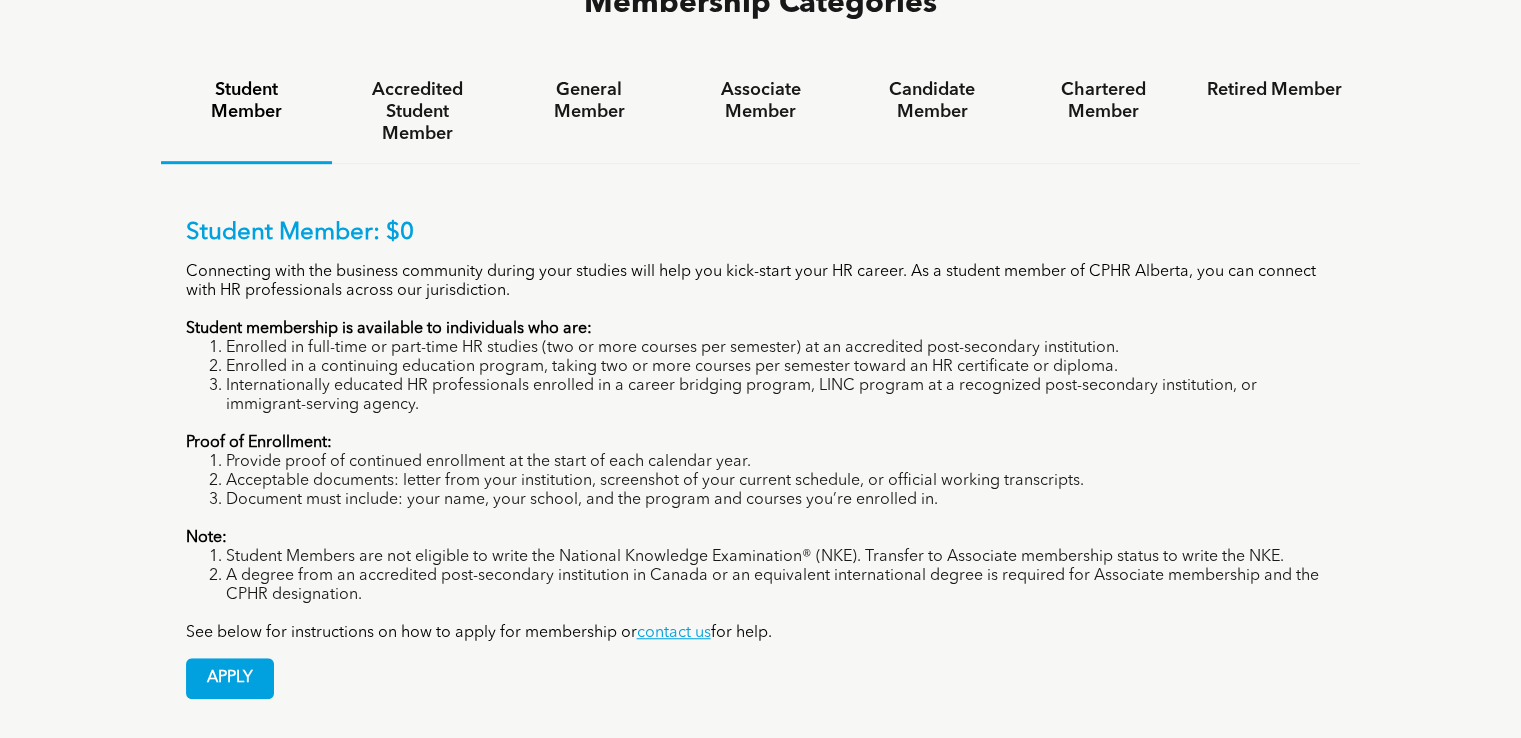 scroll, scrollTop: 1296, scrollLeft: 0, axis: vertical 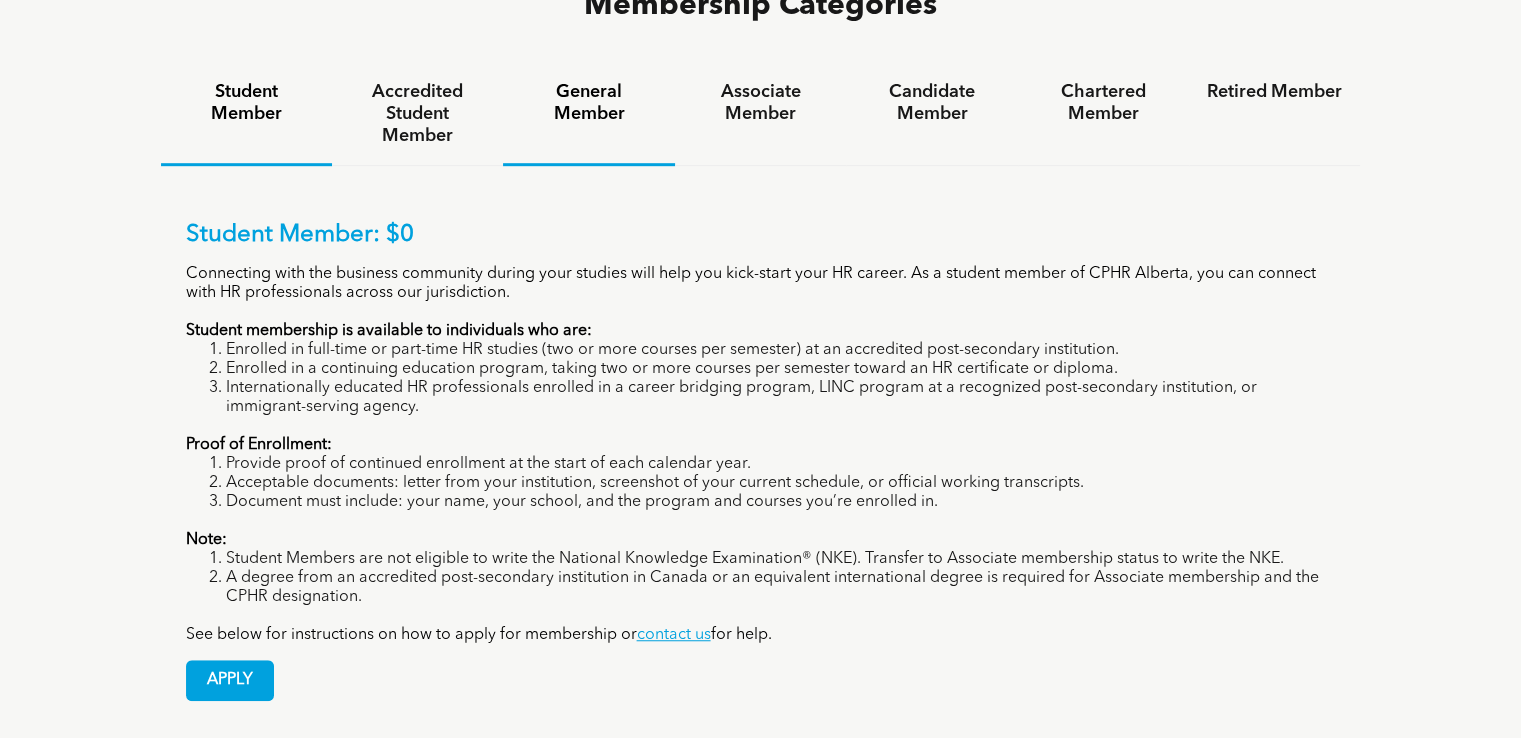 click on "General Member" at bounding box center [246, 103] 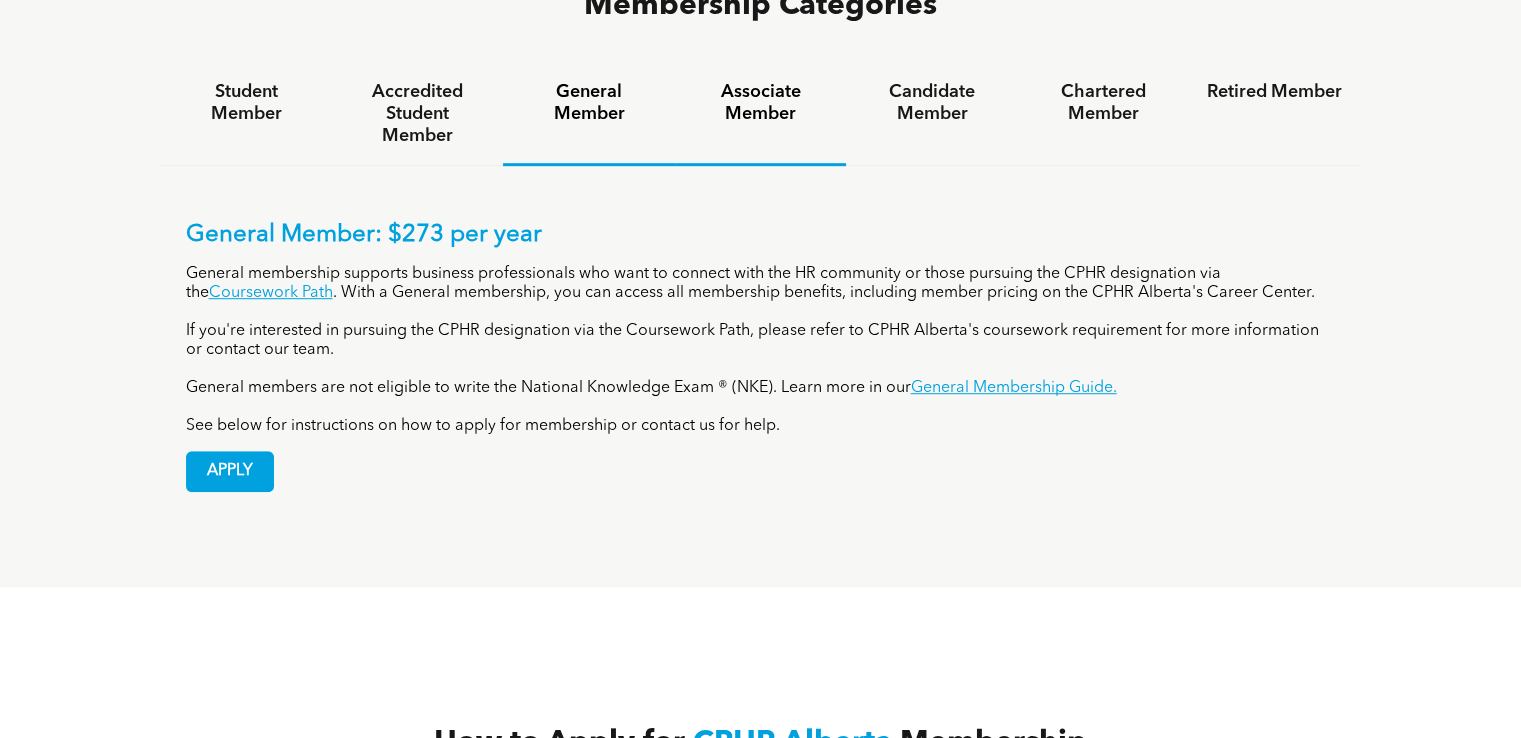 click on "Associate Member" at bounding box center [760, 103] 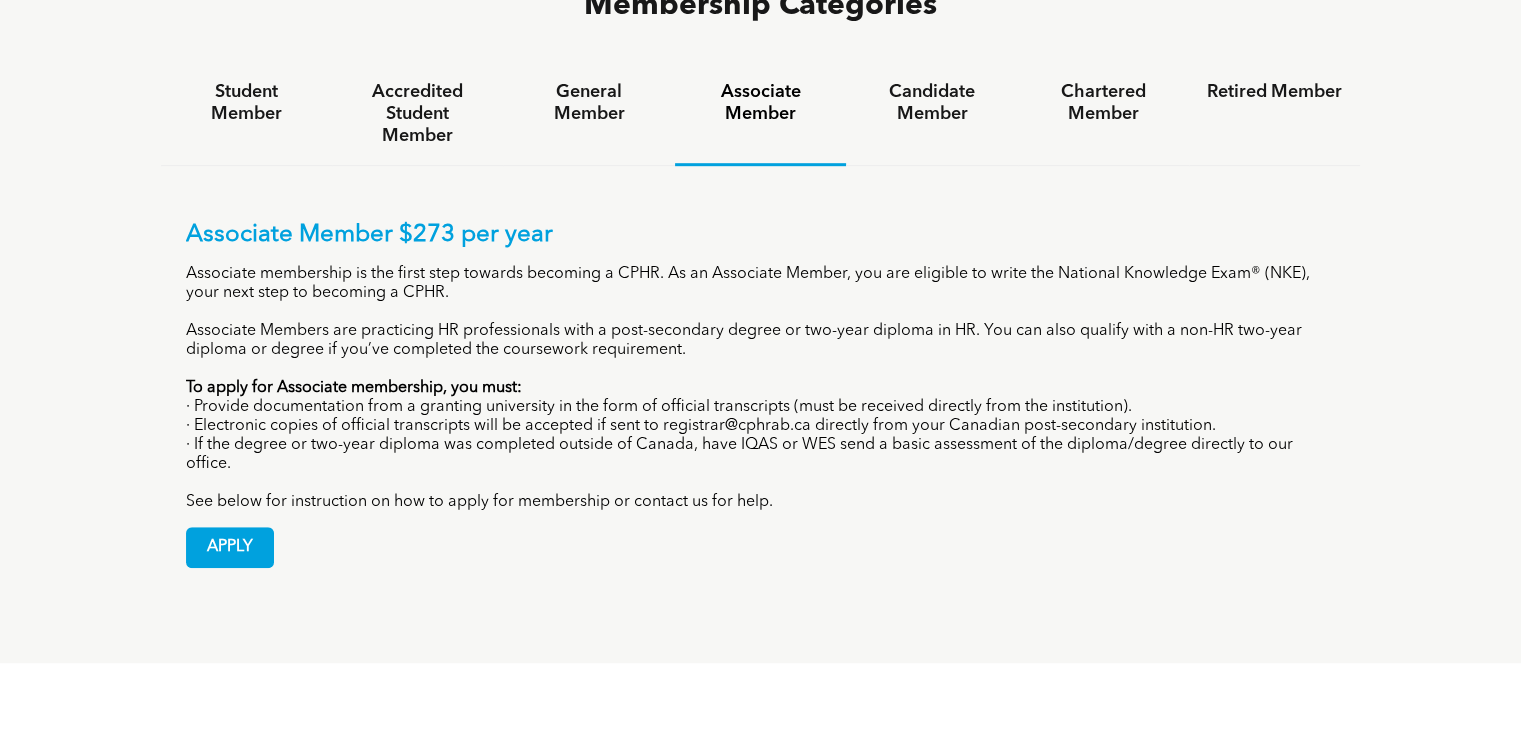 click on "Associate Member" at bounding box center (760, 103) 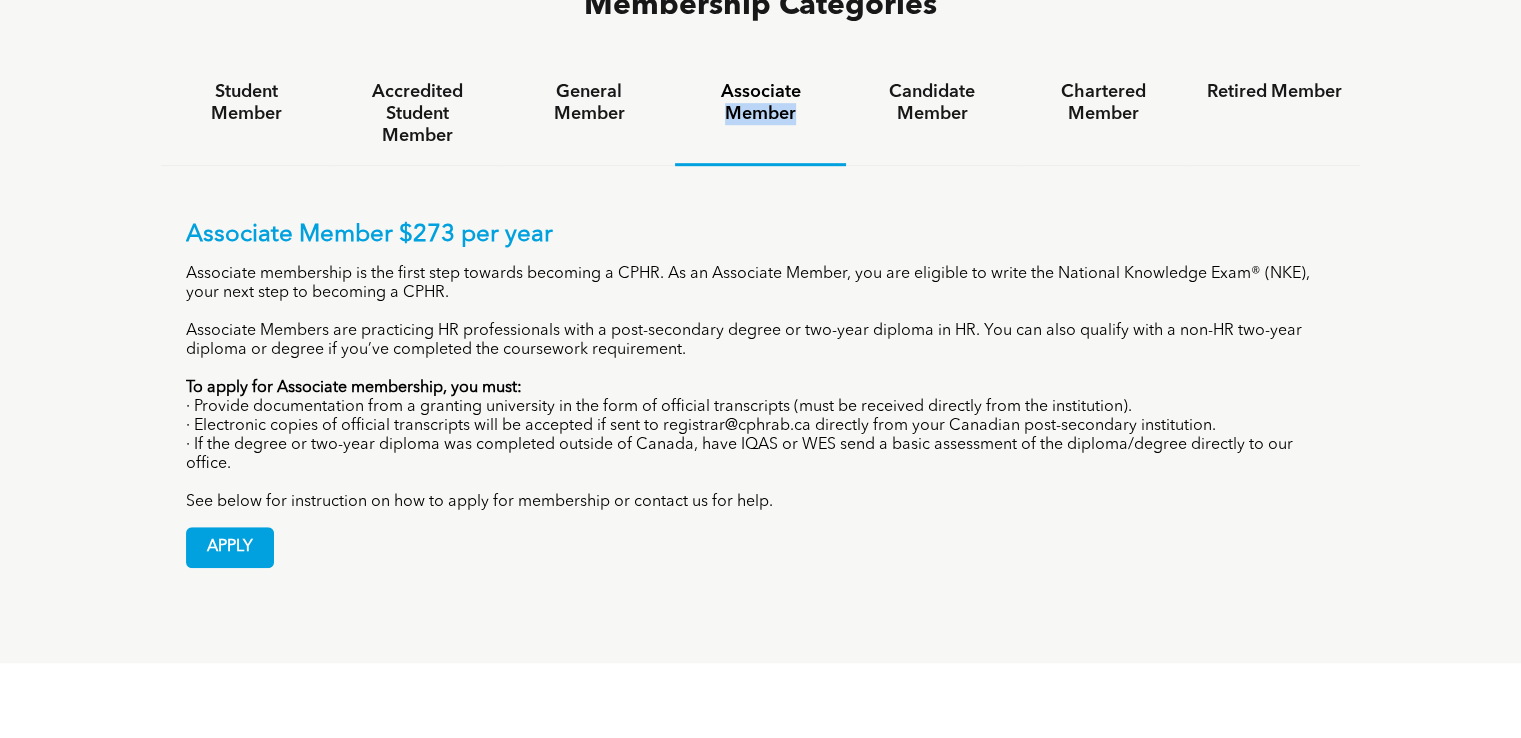 click on "Associate Member" at bounding box center [760, 103] 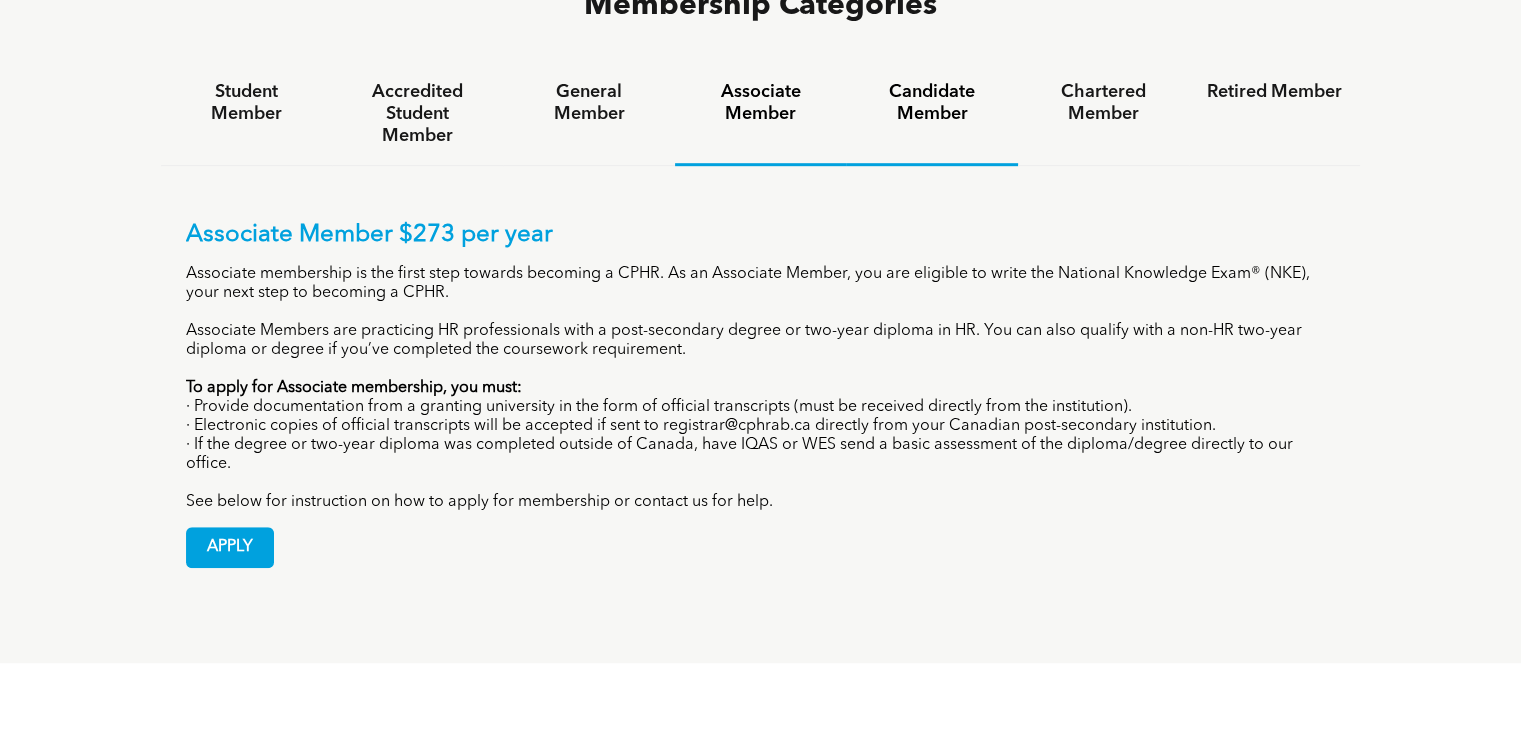 click on "Candidate Member" at bounding box center (931, 103) 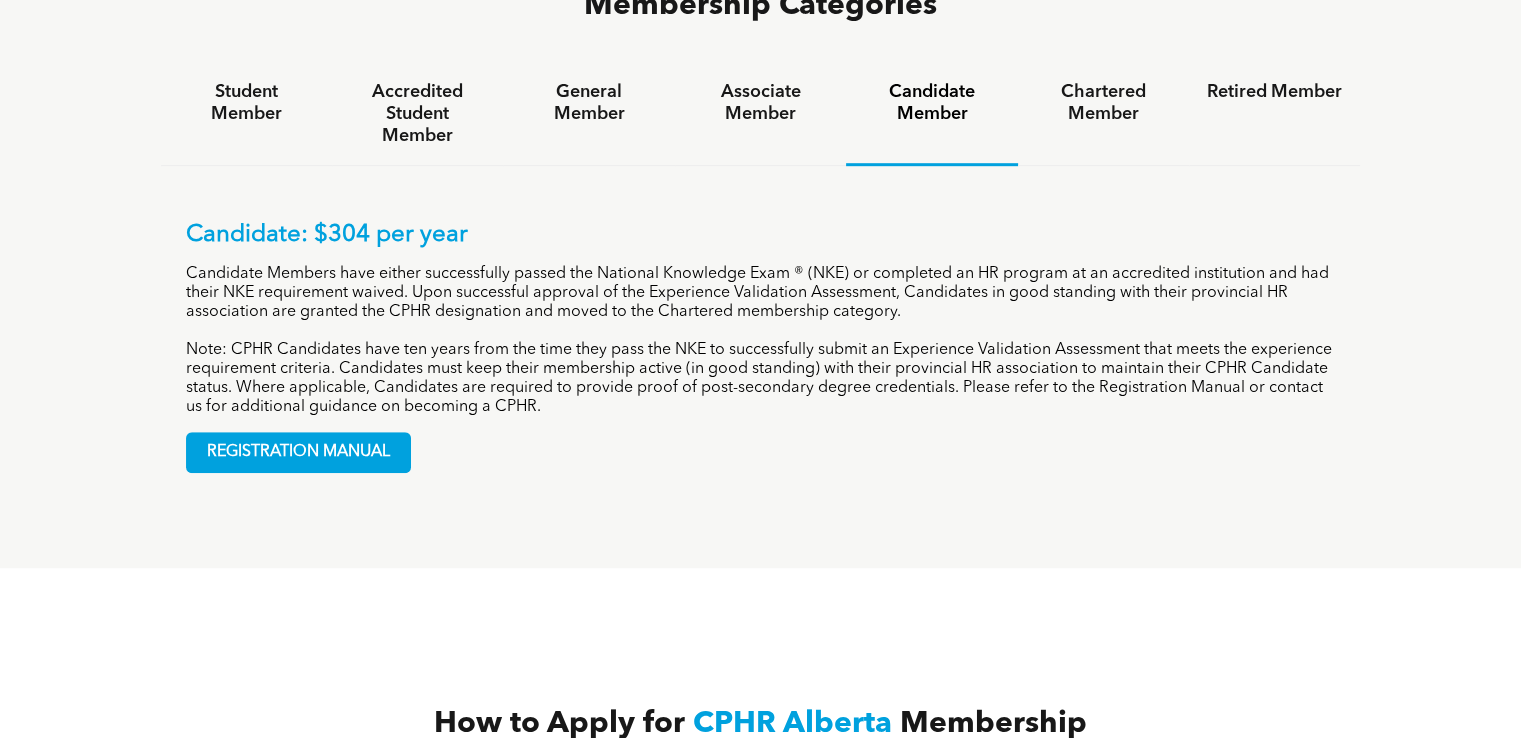 click on "Candidate Member" at bounding box center [931, 103] 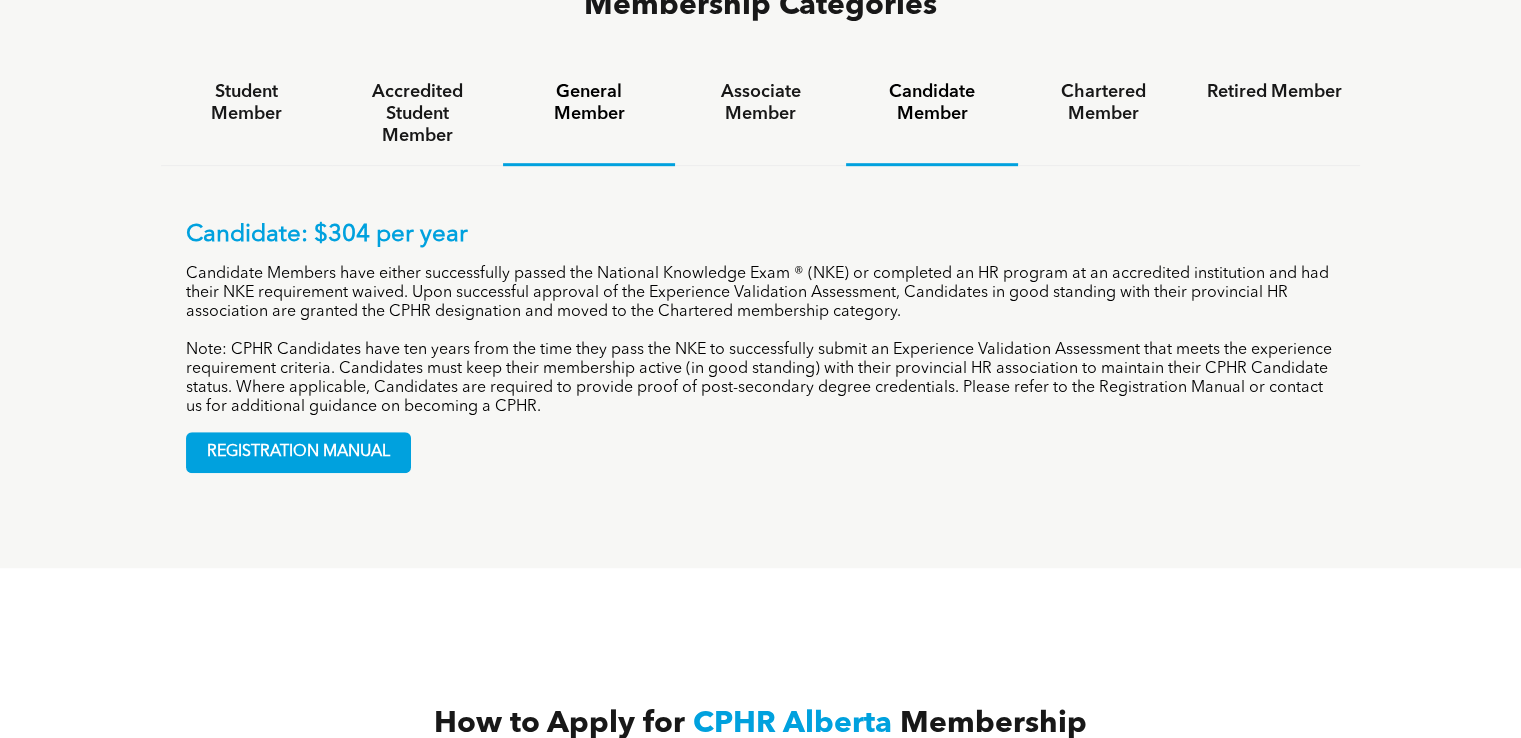 click on "General Member" at bounding box center [588, 103] 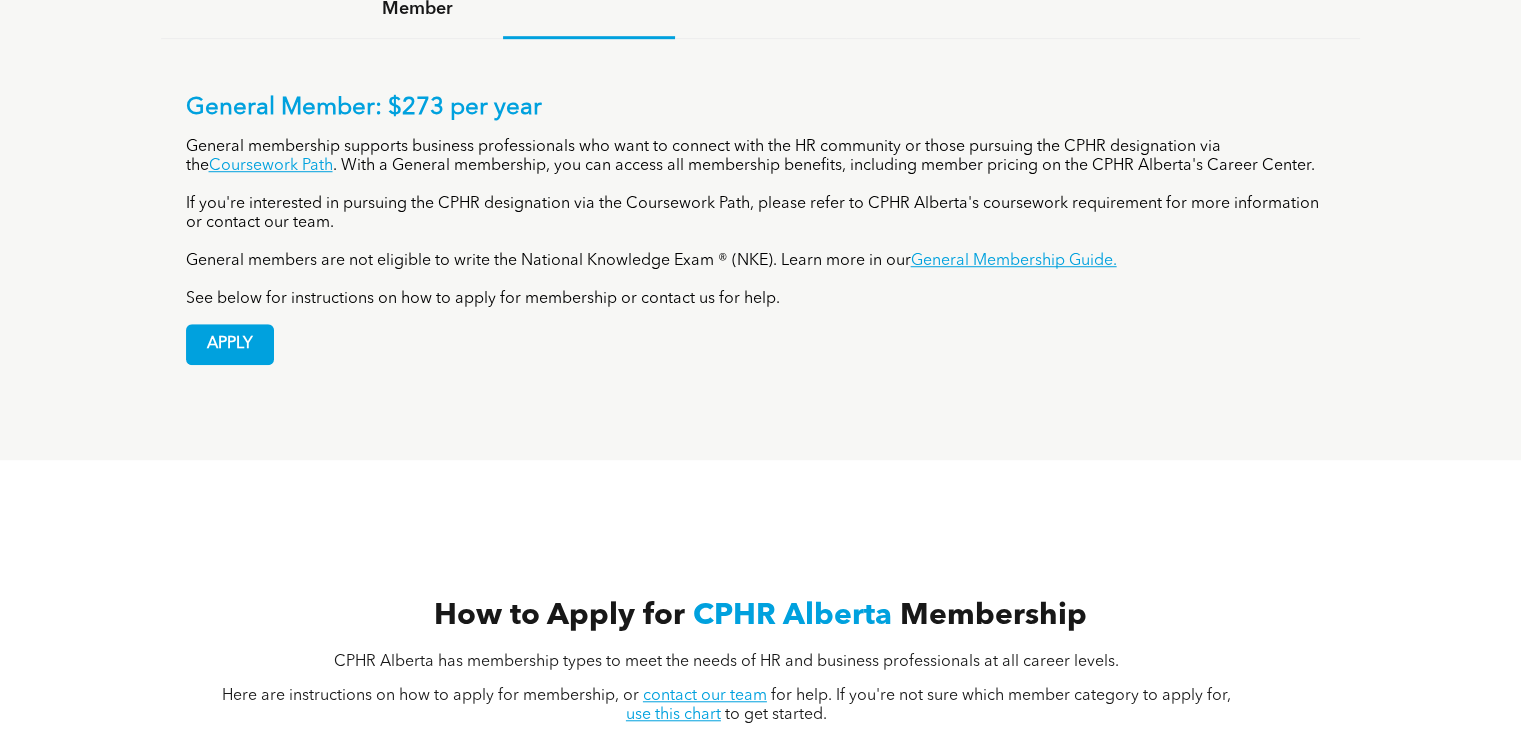 scroll, scrollTop: 1316, scrollLeft: 0, axis: vertical 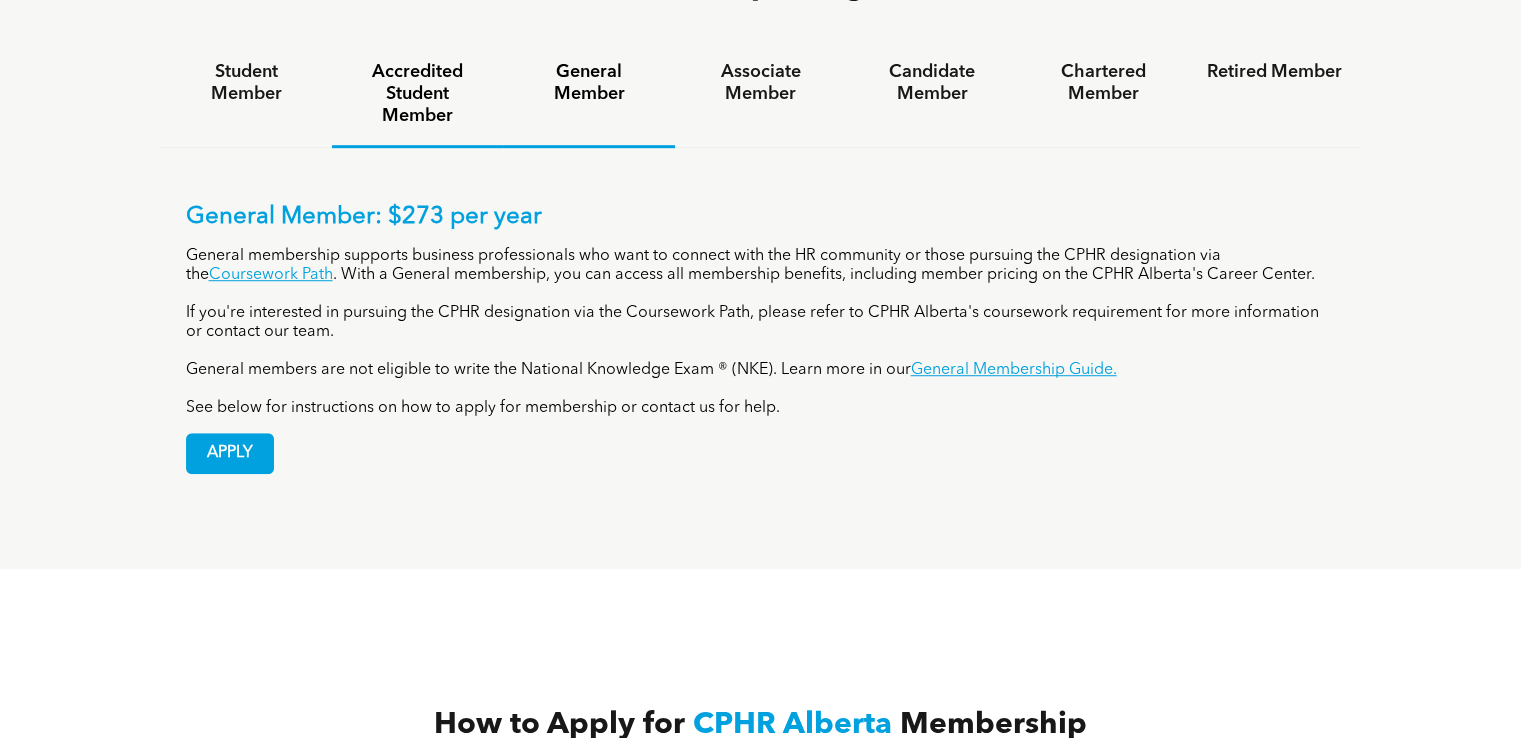 click on "Accredited Student Member" at bounding box center [417, 94] 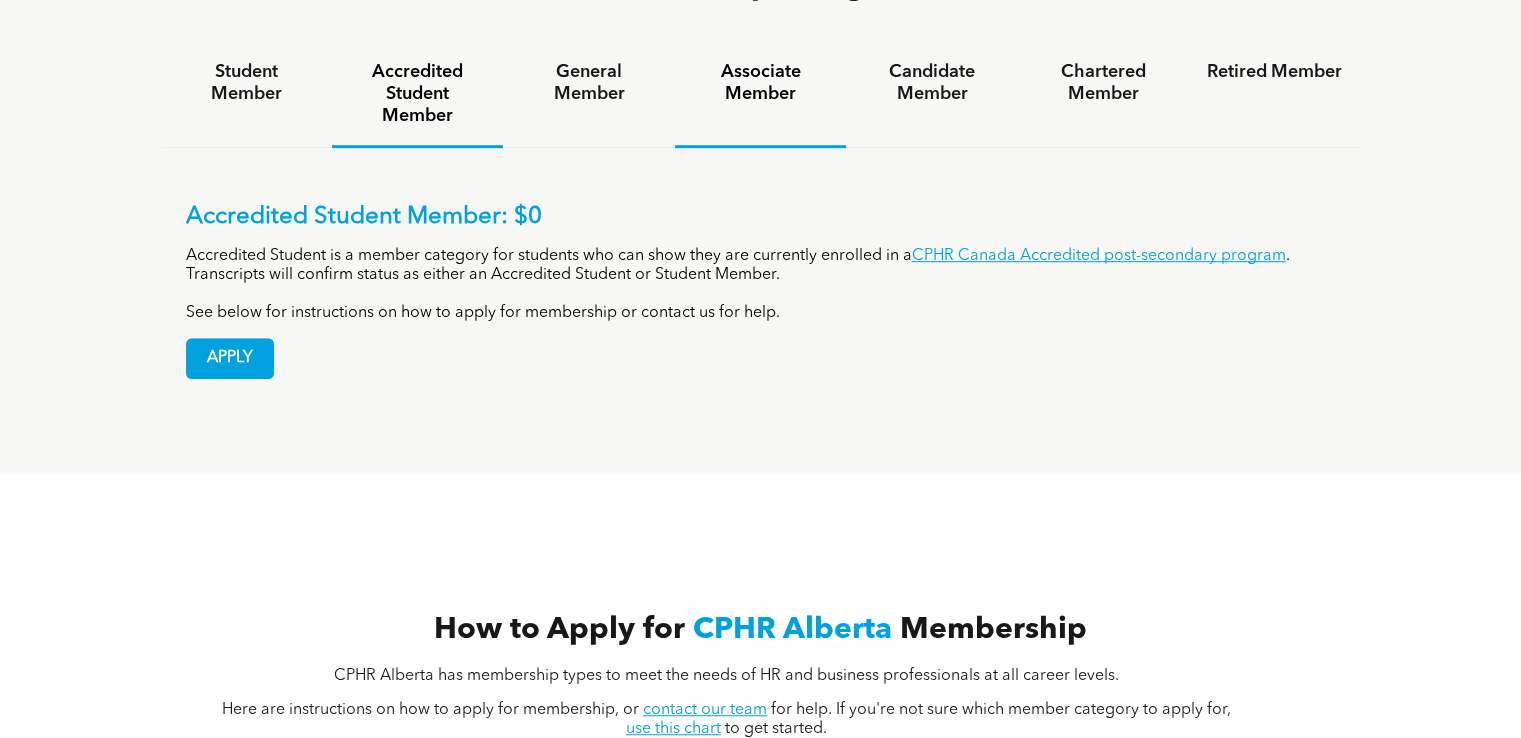 click on "Associate Member" at bounding box center [760, 83] 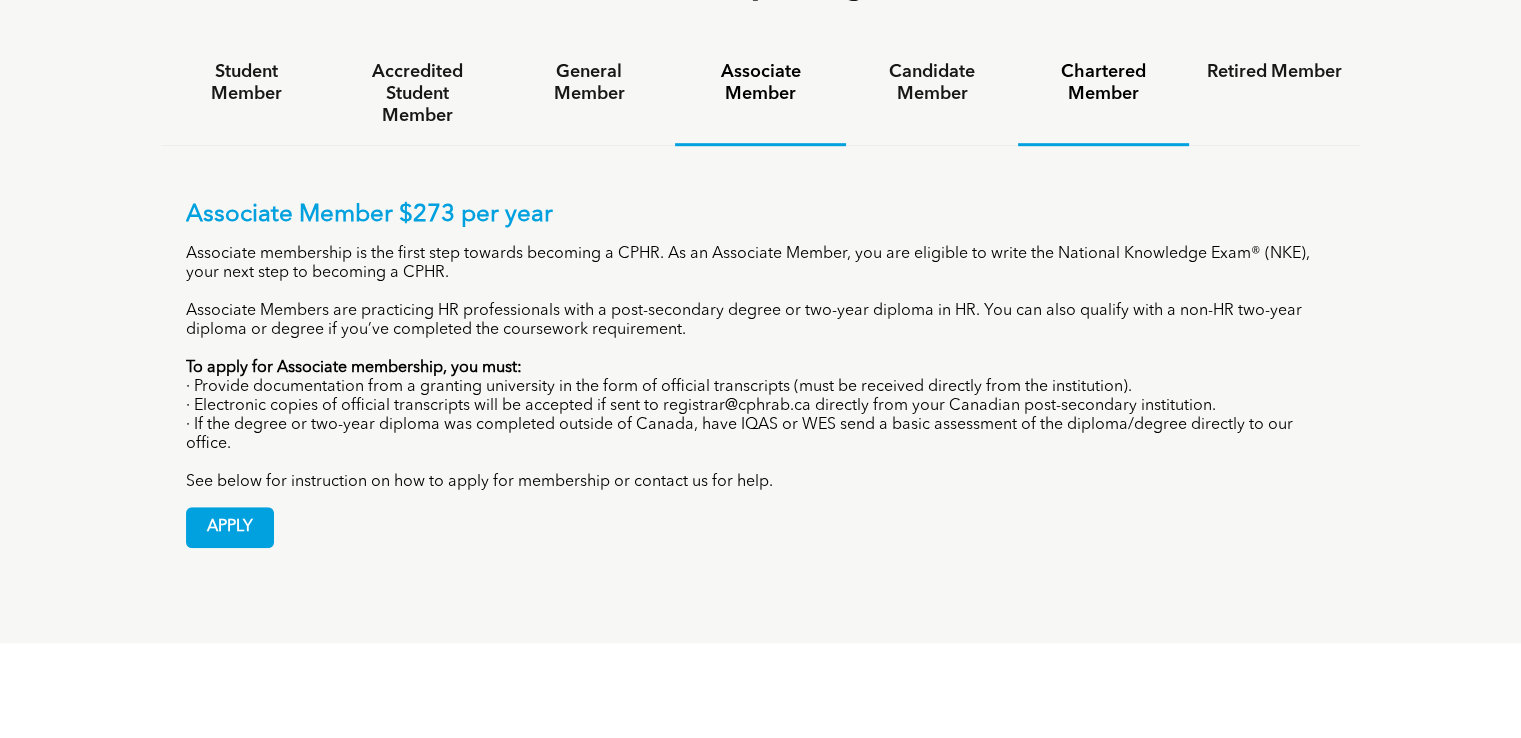 click on "Chartered Member" at bounding box center [1103, 83] 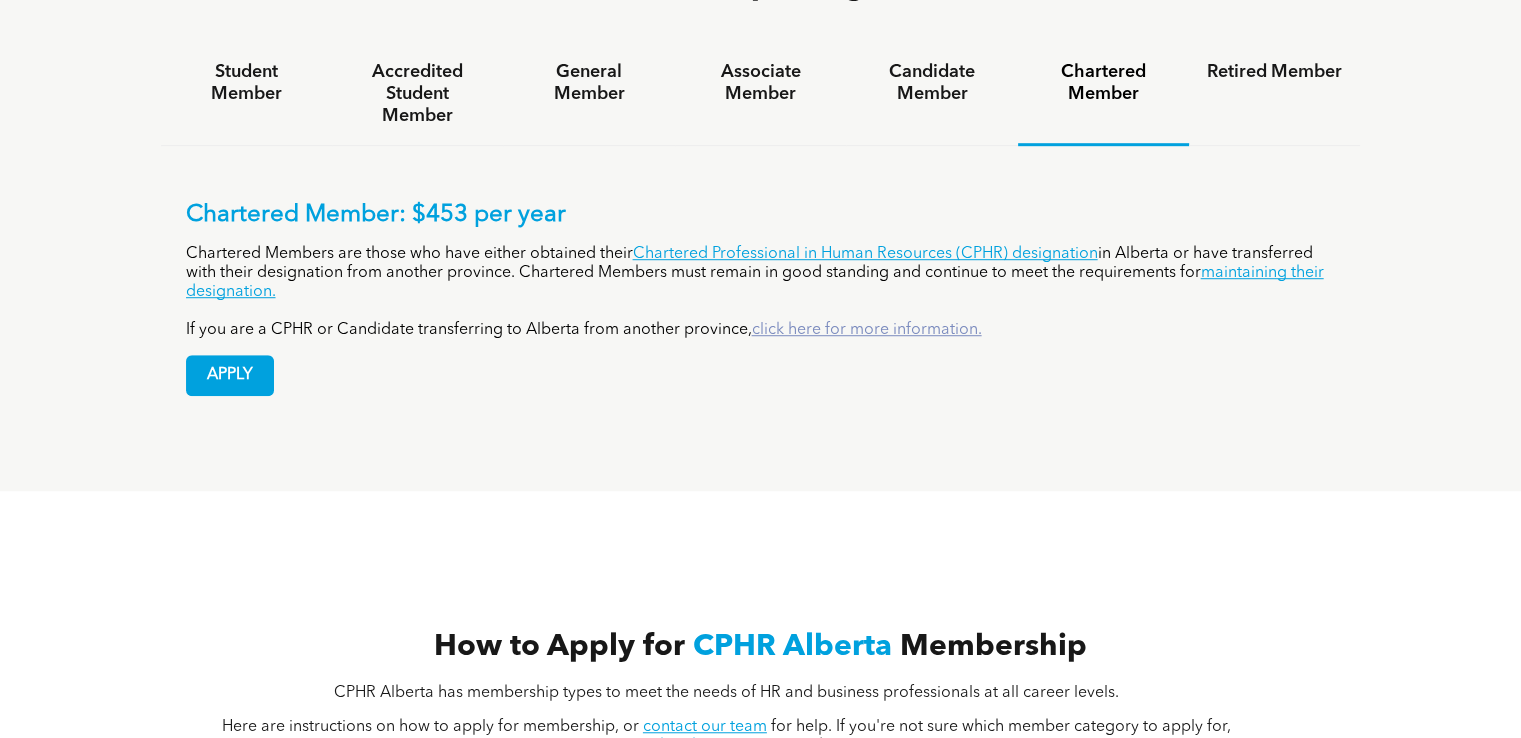 click on "click here for more information." at bounding box center (867, 330) 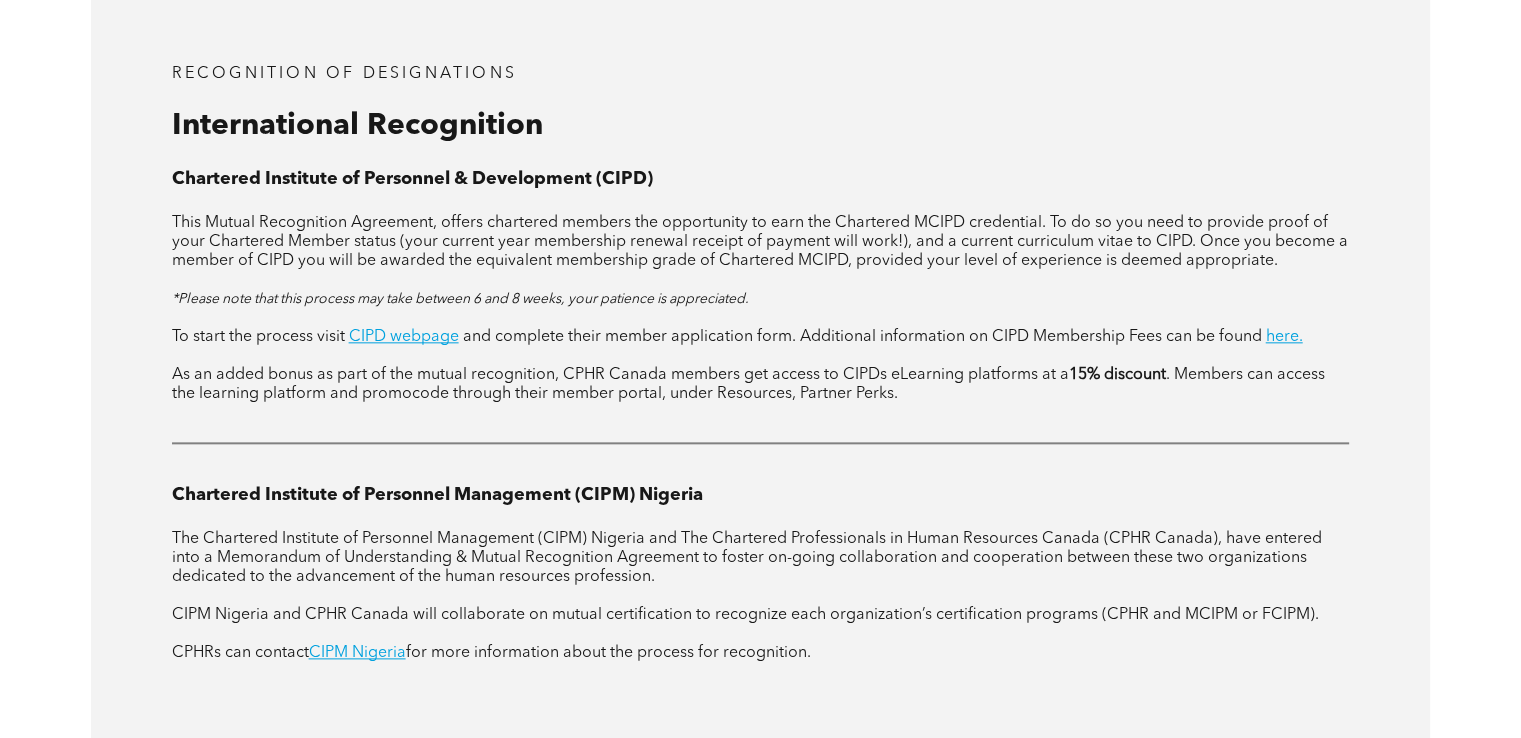 scroll, scrollTop: 2256, scrollLeft: 0, axis: vertical 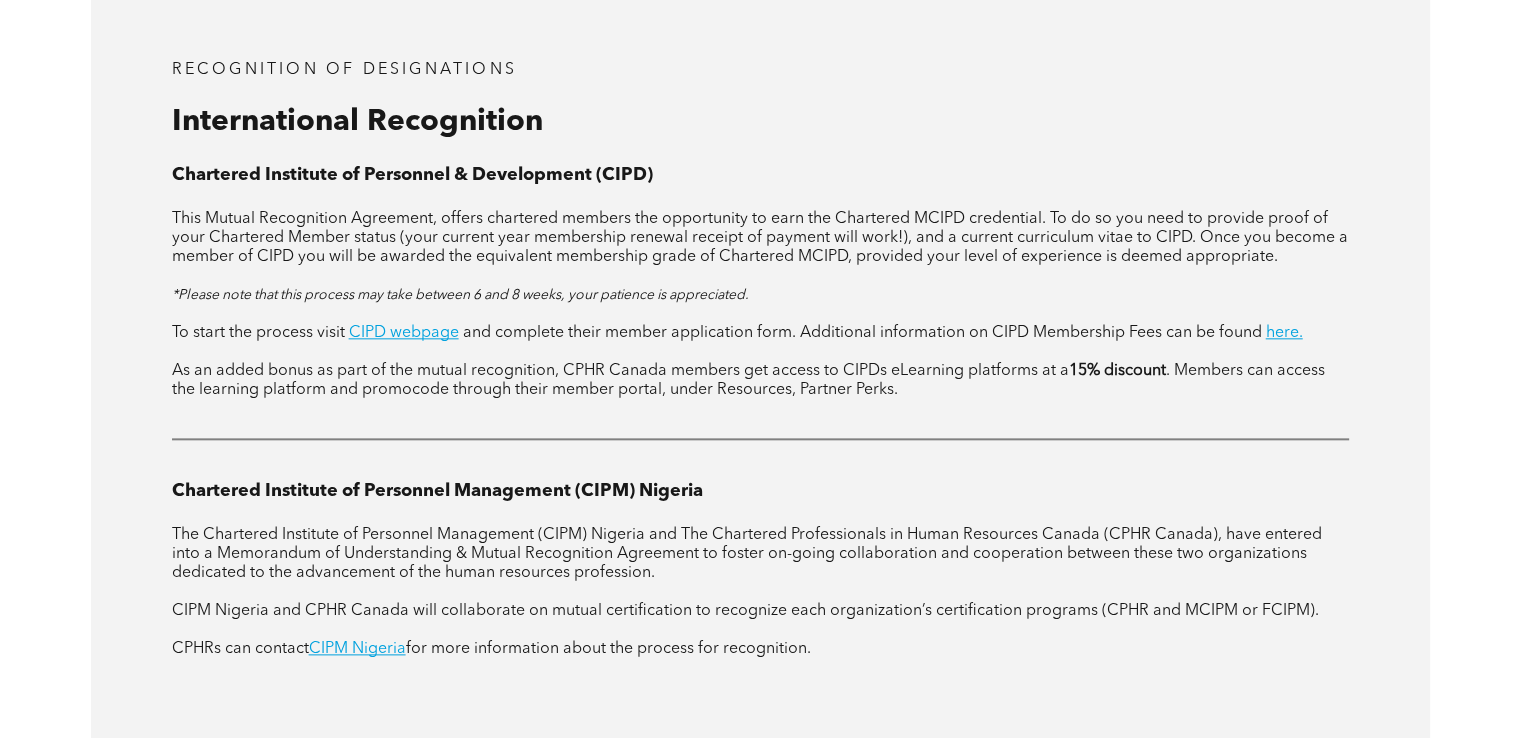 click on "This Mutual Recognition Agreement, offers chartered members the opportunity to earn the Chartered MCIPD credential. To do so you need to provide proof of your Chartered Member status (your current year membership renewal receipt of payment will work!), and a current curriculum vitae to CIPD. Once you become a member of CIPD you will be awarded the equivalent membership grade of Chartered MCIPD, provided your level of experience is deemed appropriate." at bounding box center (760, 238) 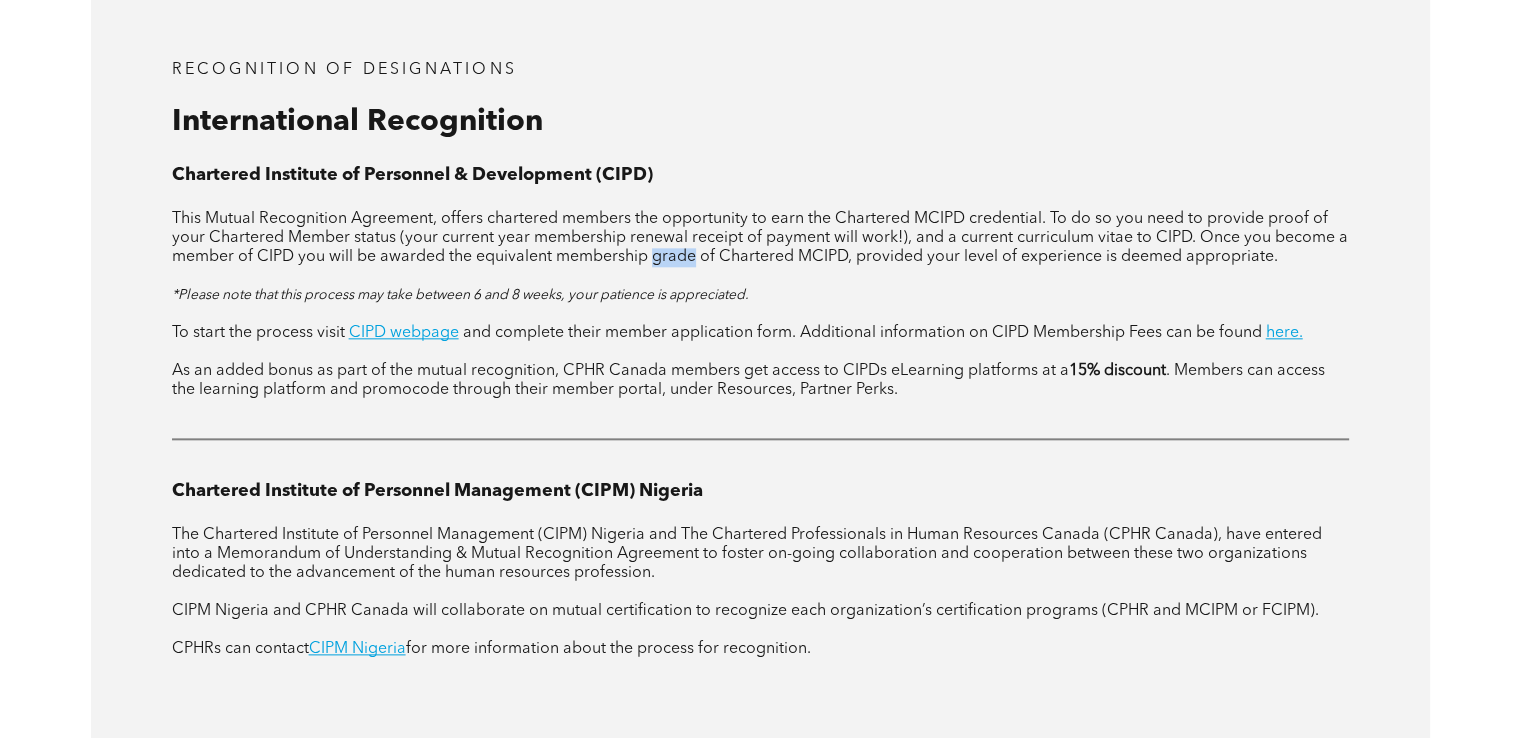 click on "This Mutual Recognition Agreement, offers chartered members the opportunity to earn the Chartered MCIPD credential. To do so you need to provide proof of your Chartered Member status (your current year membership renewal receipt of payment will work!), and a current curriculum vitae to CIPD. Once you become a member of CIPD you will be awarded the equivalent membership grade of Chartered MCIPD, provided your level of experience is deemed appropriate." at bounding box center (760, 238) 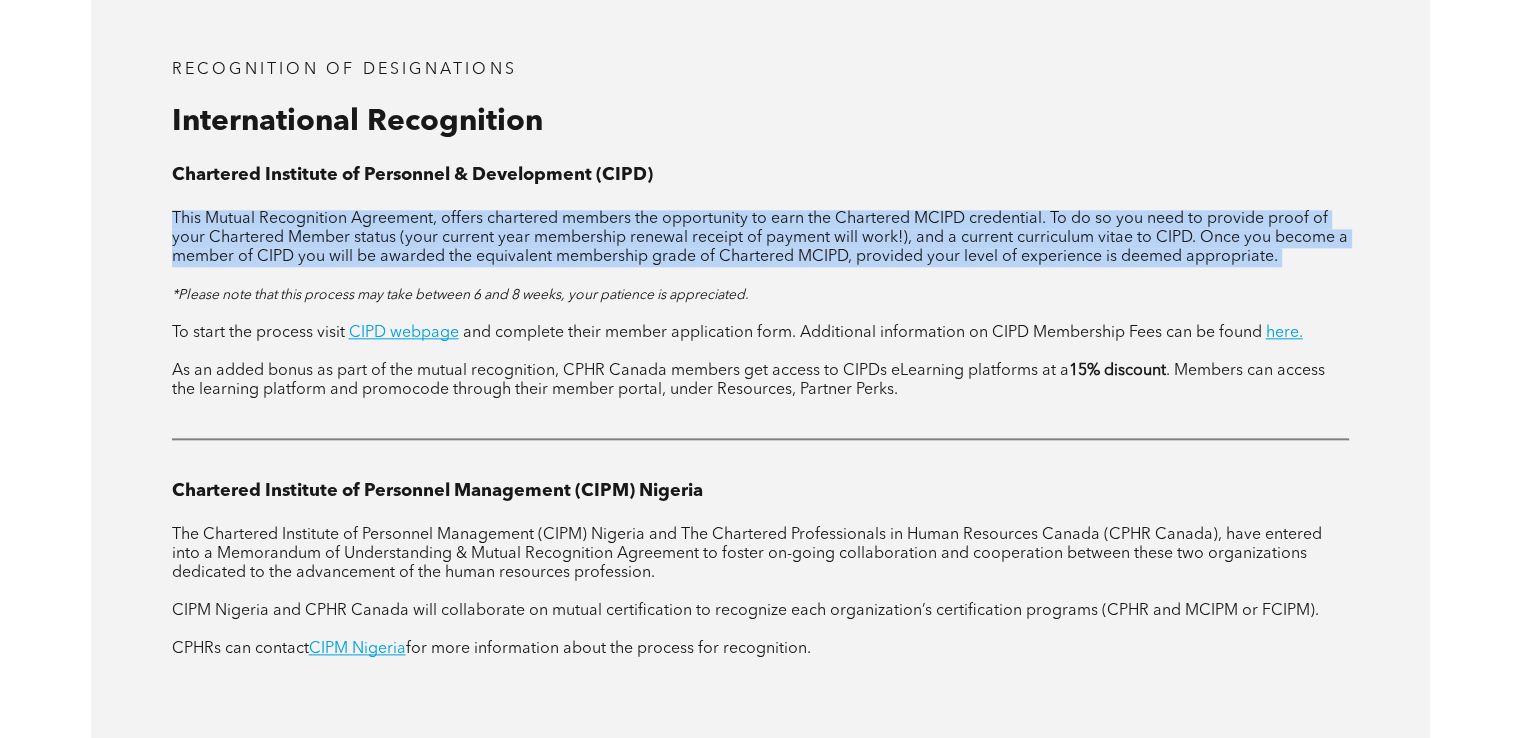 click on "This Mutual Recognition Agreement, offers chartered members the opportunity to earn the Chartered MCIPD credential. To do so you need to provide proof of your Chartered Member status (your current year membership renewal receipt of payment will work!), and a current curriculum vitae to CIPD. Once you become a member of CIPD you will be awarded the equivalent membership grade of Chartered MCIPD, provided your level of experience is deemed appropriate." at bounding box center [760, 238] 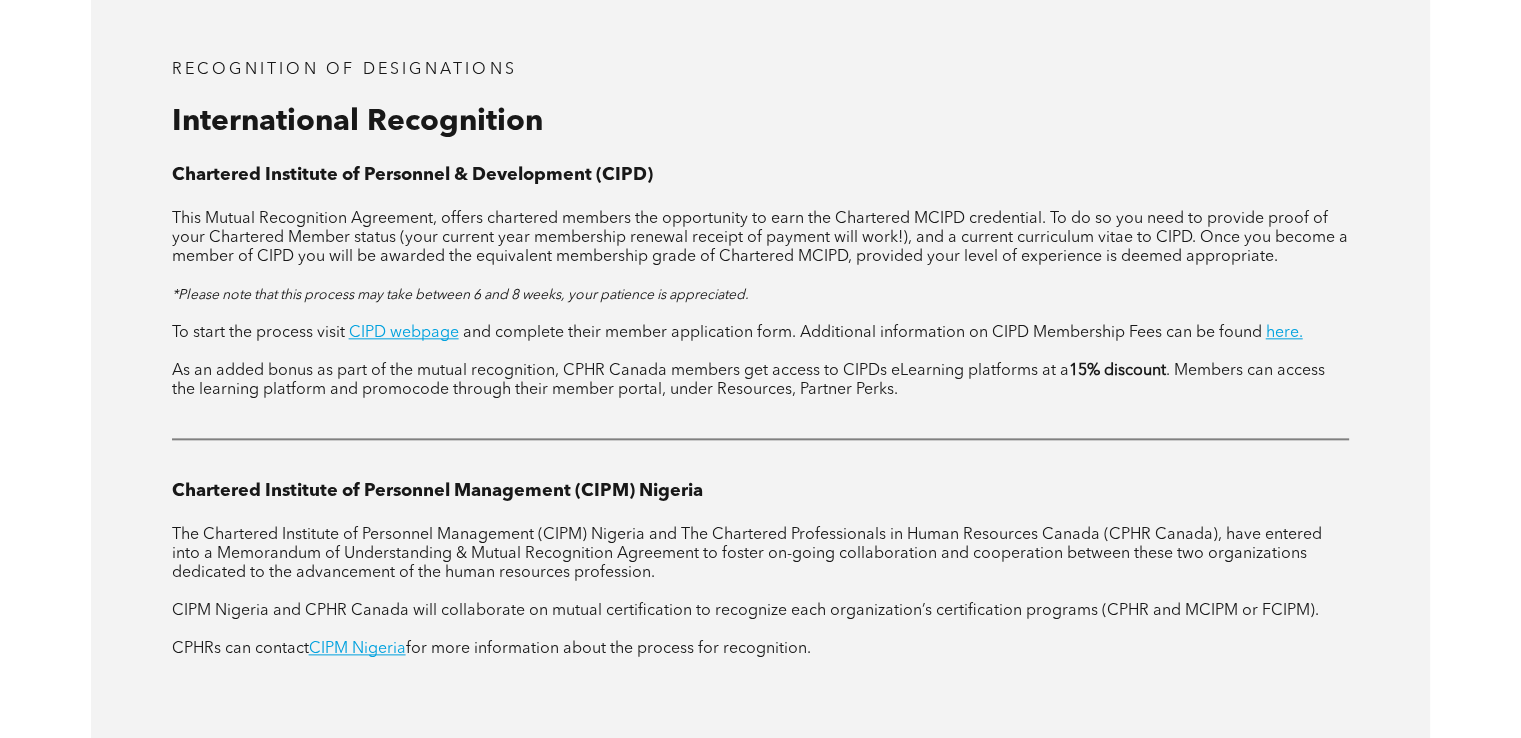 click on "This Mutual Recognition Agreement, offers chartered members the opportunity to earn the Chartered MCIPD credential. To do so you need to provide proof of your Chartered Member status (your current year membership renewal receipt of payment will work!), and a current curriculum vitae to CIPD. Once you become a member of CIPD you will be awarded the equivalent membership grade of Chartered MCIPD, provided your level of experience is deemed appropriate." at bounding box center [760, 238] 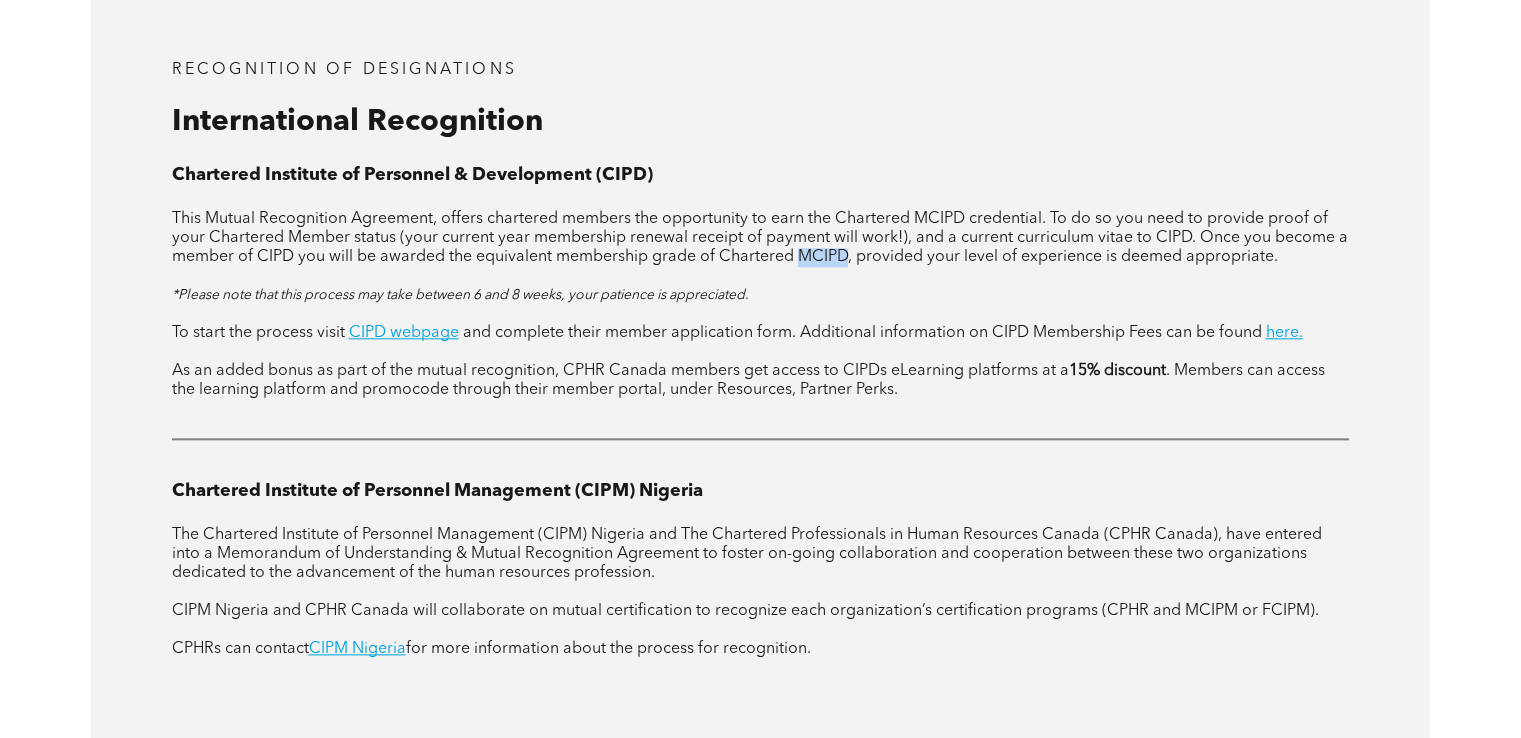 click on "This Mutual Recognition Agreement, offers chartered members the opportunity to earn the Chartered MCIPD credential. To do so you need to provide proof of your Chartered Member status (your current year membership renewal receipt of payment will work!), and a current curriculum vitae to CIPD. Once you become a member of CIPD you will be awarded the equivalent membership grade of Chartered MCIPD, provided your level of experience is deemed appropriate." at bounding box center [760, 238] 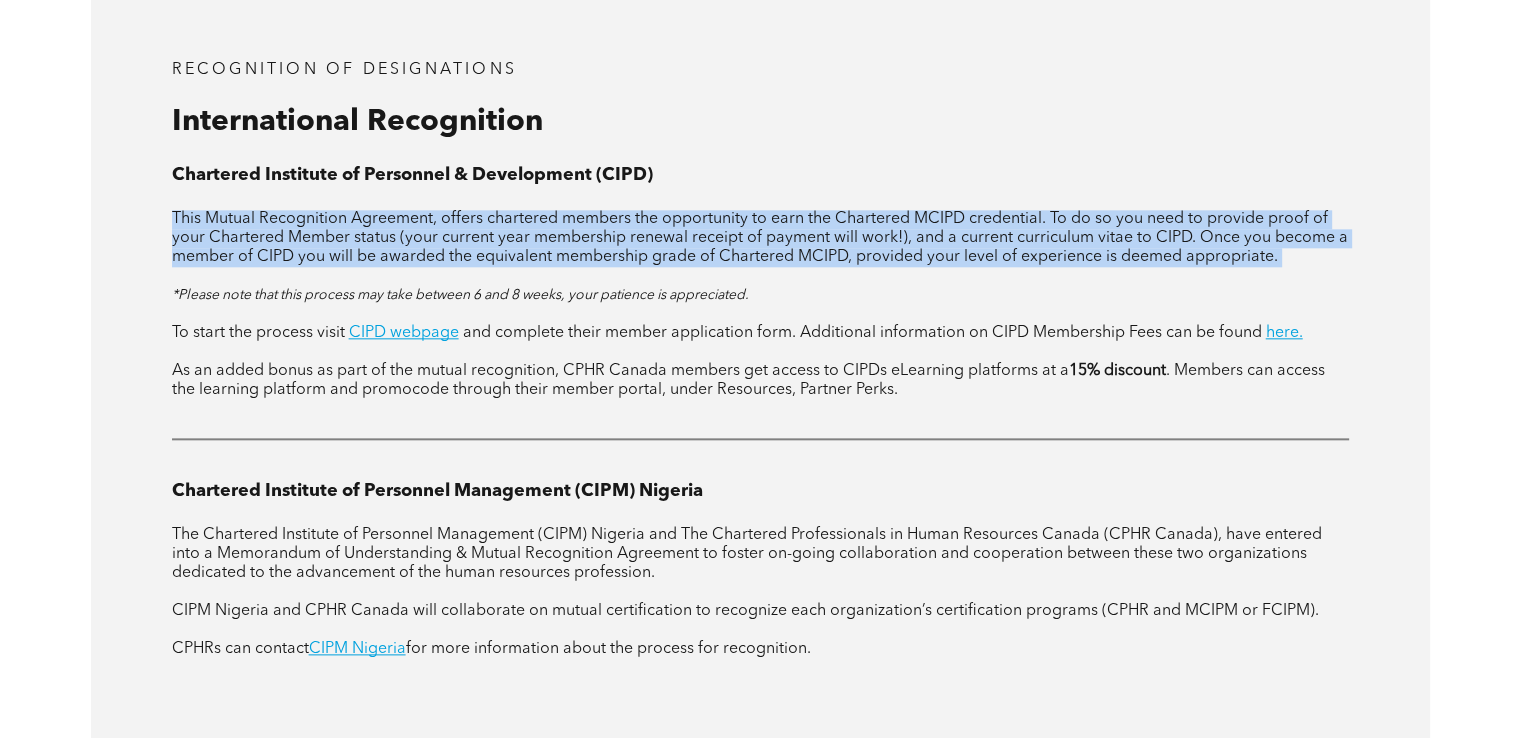 click on "This Mutual Recognition Agreement, offers chartered members the opportunity to earn the Chartered MCIPD credential. To do so you need to provide proof of your Chartered Member status (your current year membership renewal receipt of payment will work!), and a current curriculum vitae to CIPD. Once you become a member of CIPD you will be awarded the equivalent membership grade of Chartered MCIPD, provided your level of experience is deemed appropriate." at bounding box center (760, 238) 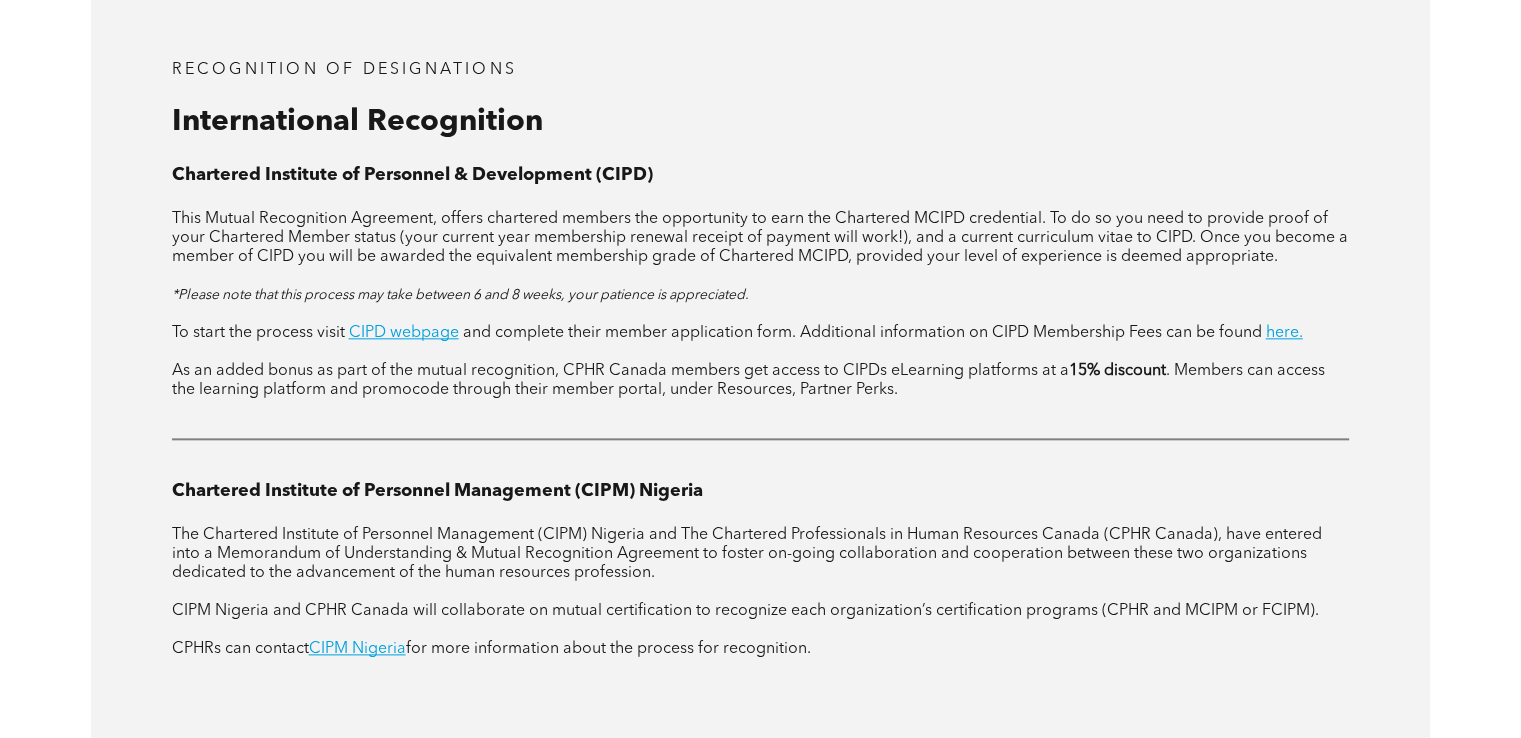 click on "*Please note that this process may take between 6 and 8 weeks, your patience is appreciated.  To start the process visit
CIPD webpage   and complete their member application form. Additional information on CIPD Membership Fees can be found
here." at bounding box center [761, 314] 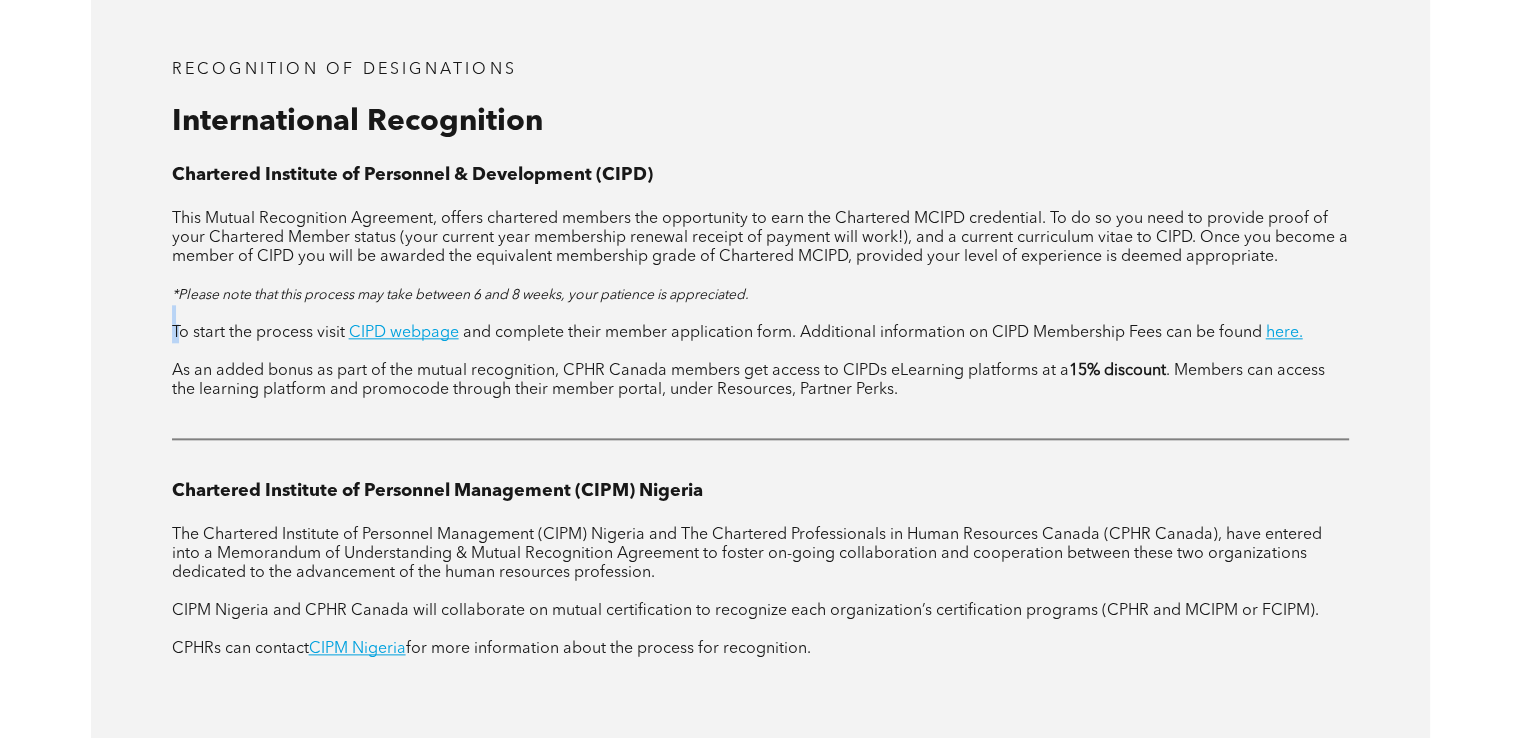 click on "*Please note that this process may take between 6 and 8 weeks, your patience is appreciated.  To start the process visit
CIPD webpage   and complete their member application form. Additional information on CIPD Membership Fees can be found
here." at bounding box center [761, 314] 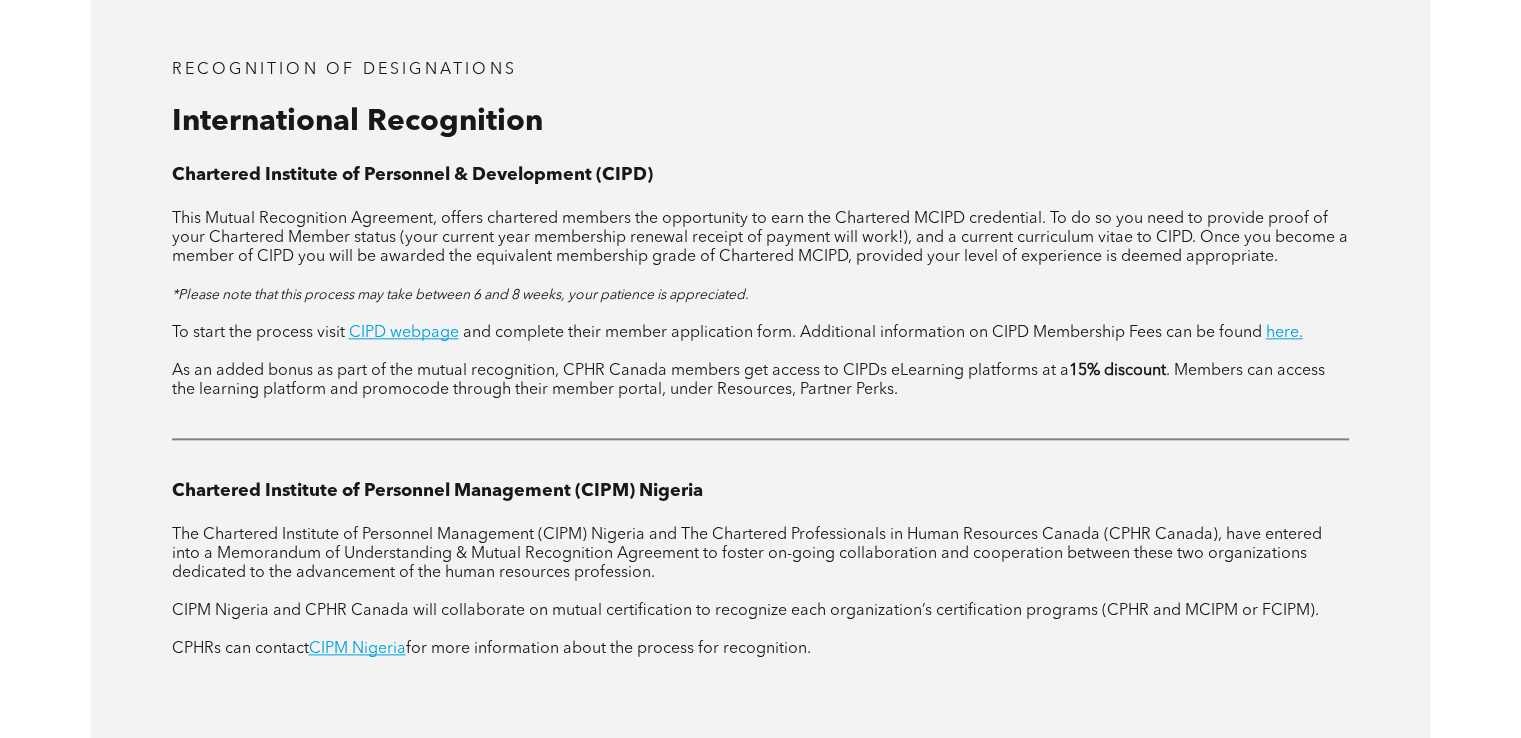 click on "and complete their member application form. Additional information on CIPD Membership Fees can be found" at bounding box center (760, 238) 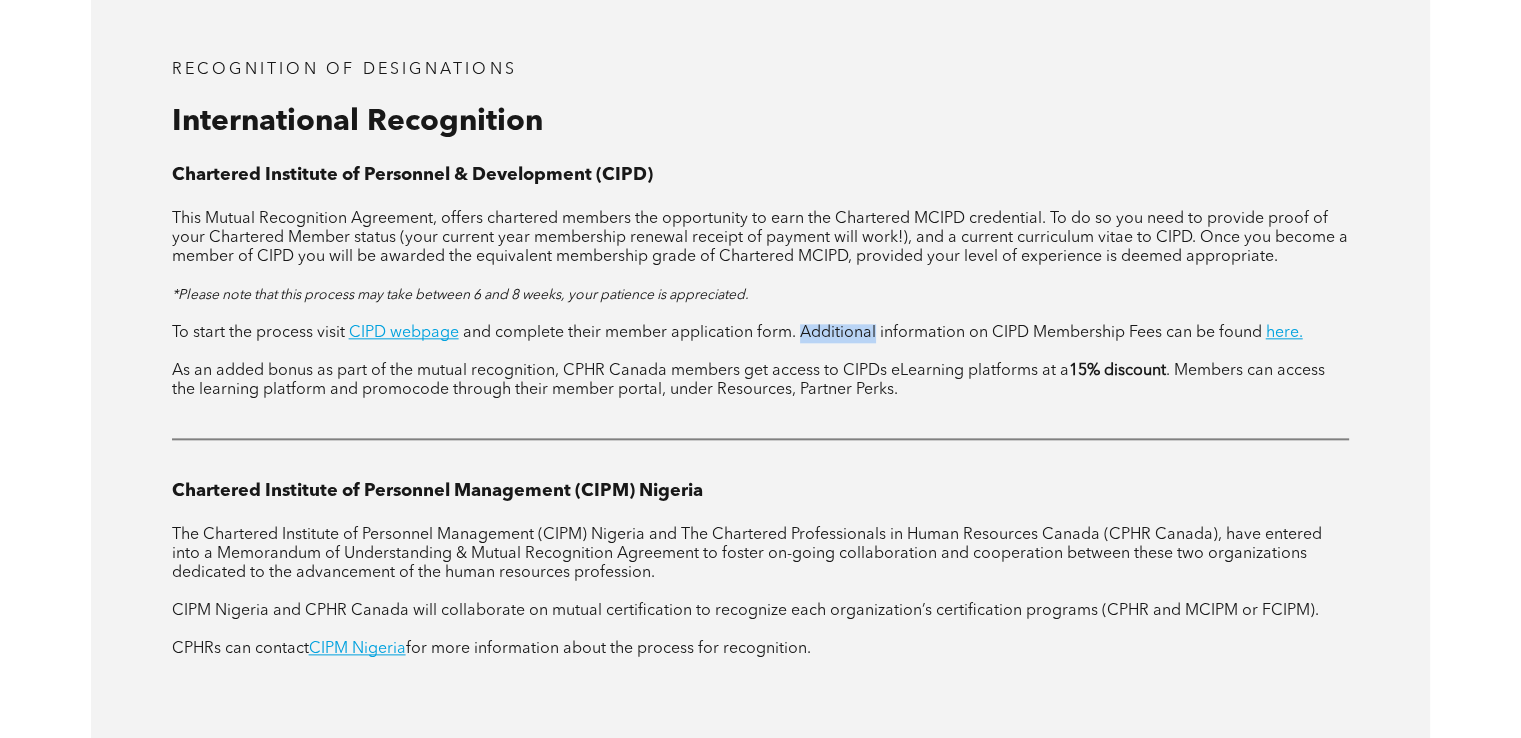click on "and complete their member application form. Additional information on CIPD Membership Fees can be found" at bounding box center [760, 238] 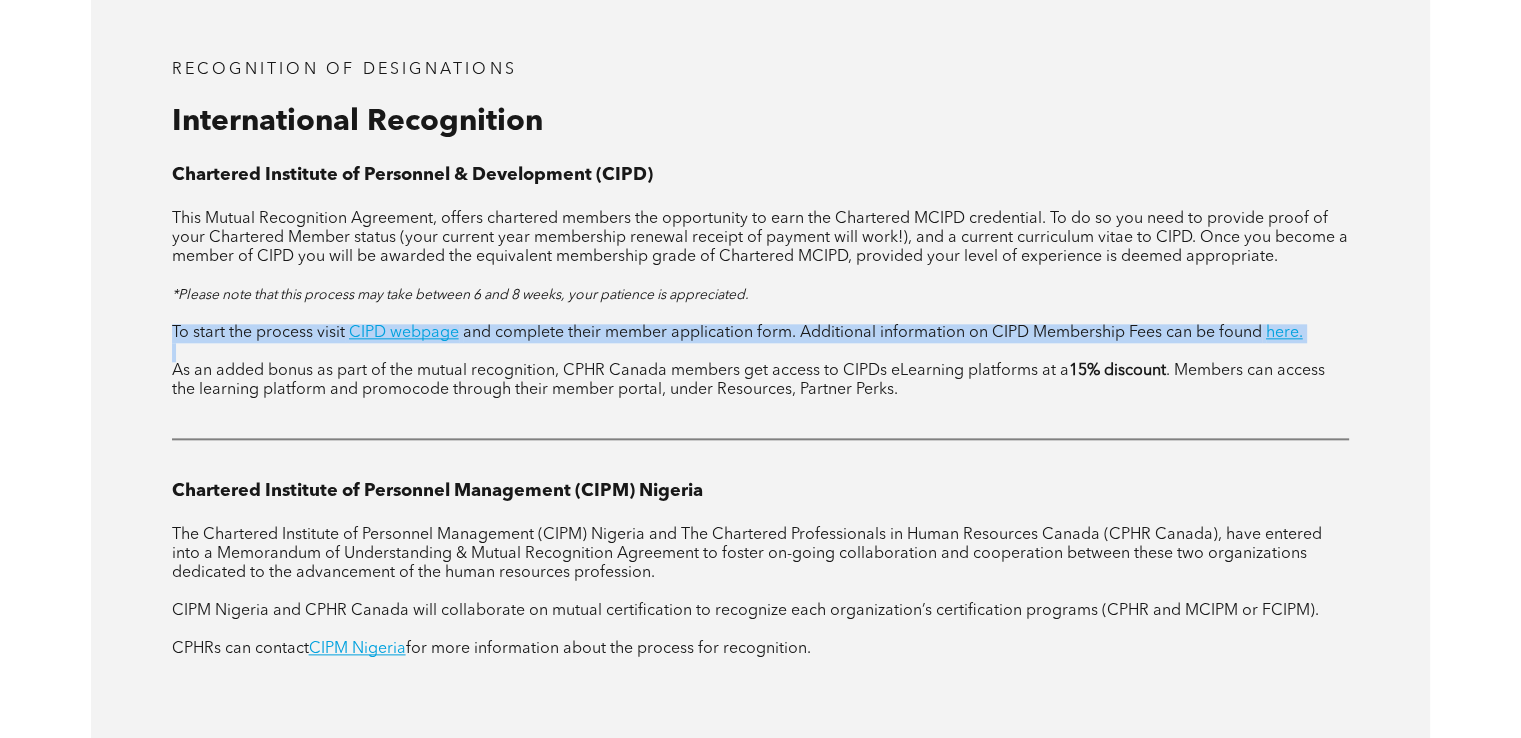 click on "and complete their member application form. Additional information on CIPD Membership Fees can be found" at bounding box center (760, 238) 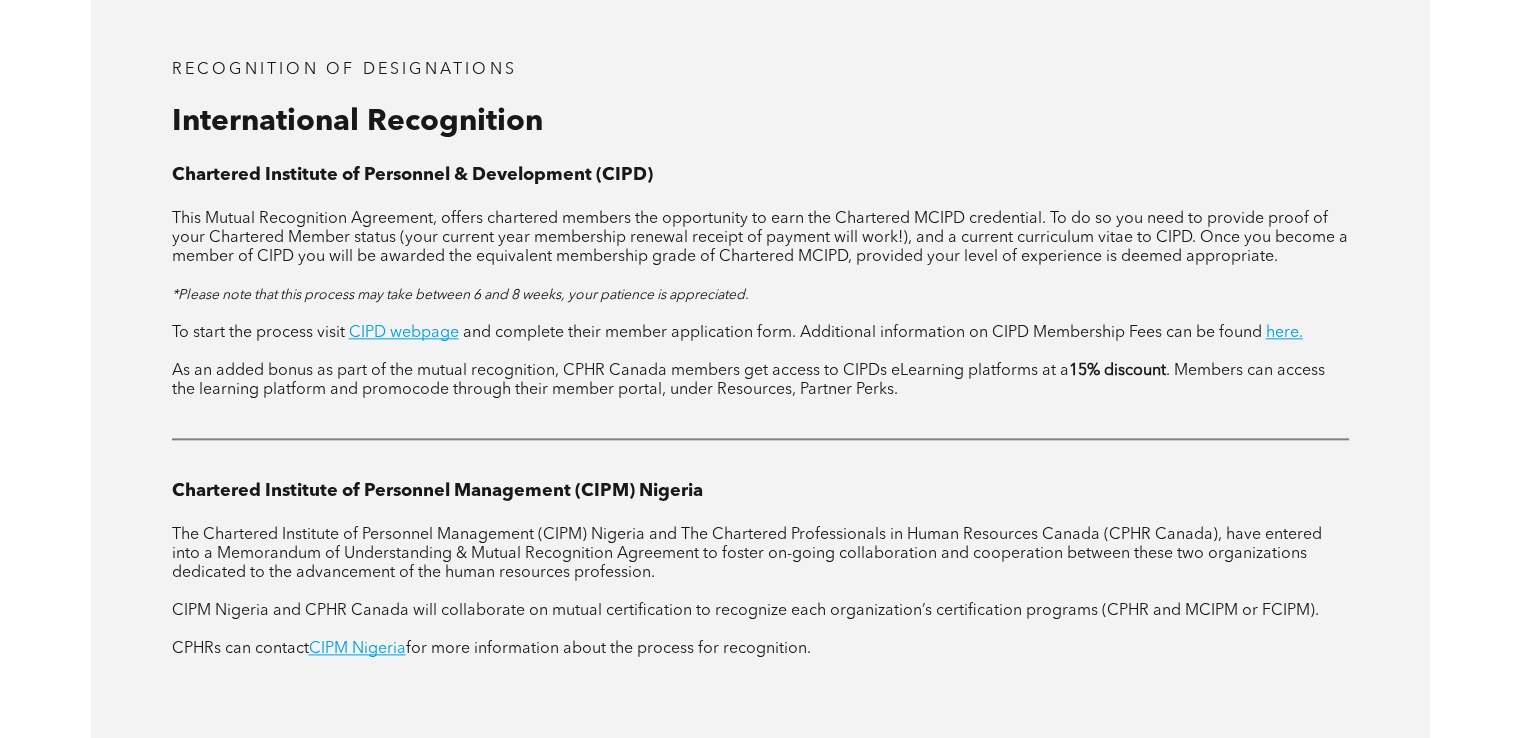 click on "As an added bonus as part of the mutual recognition, CPHR Canada members get access to CIPDs eLearning platforms at a" at bounding box center [760, 238] 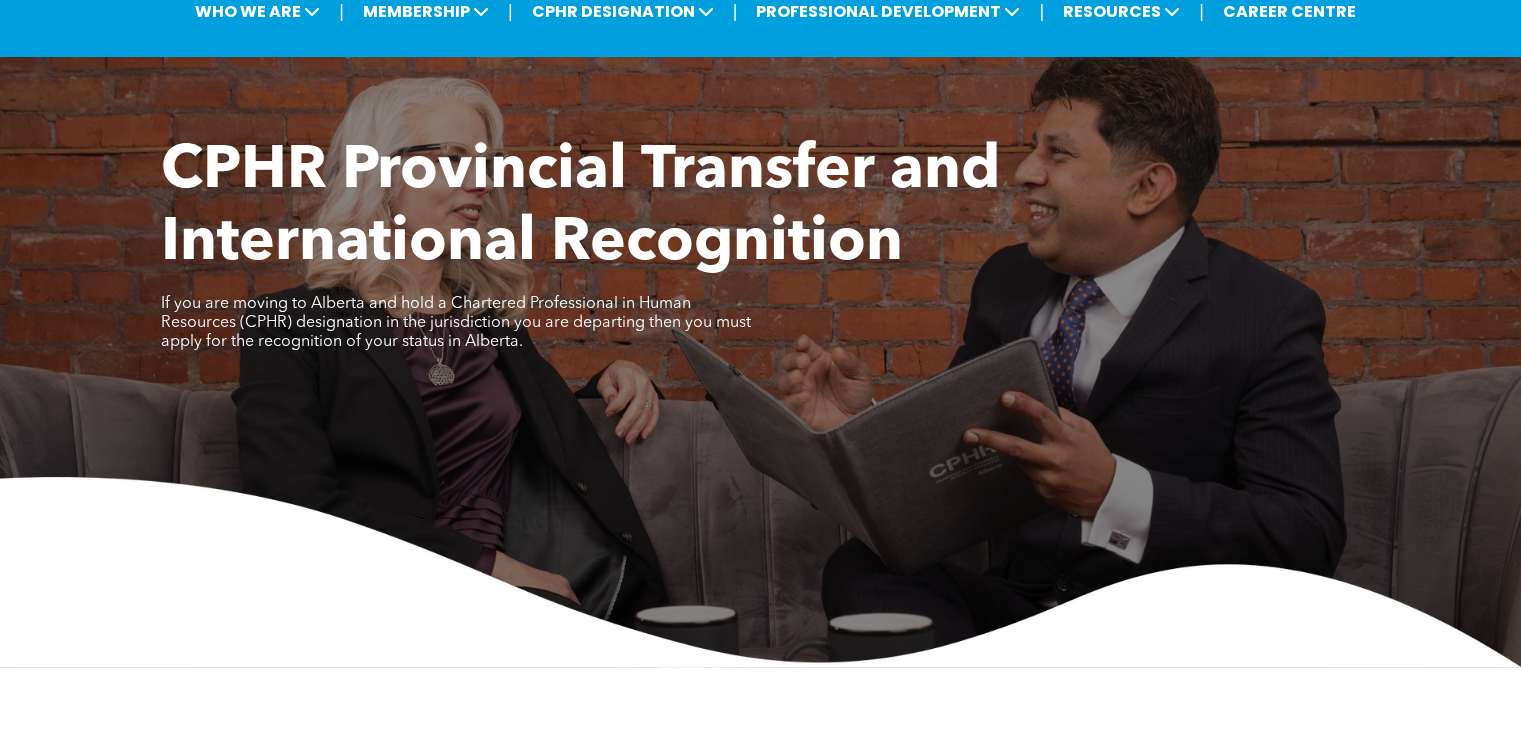 scroll, scrollTop: 0, scrollLeft: 0, axis: both 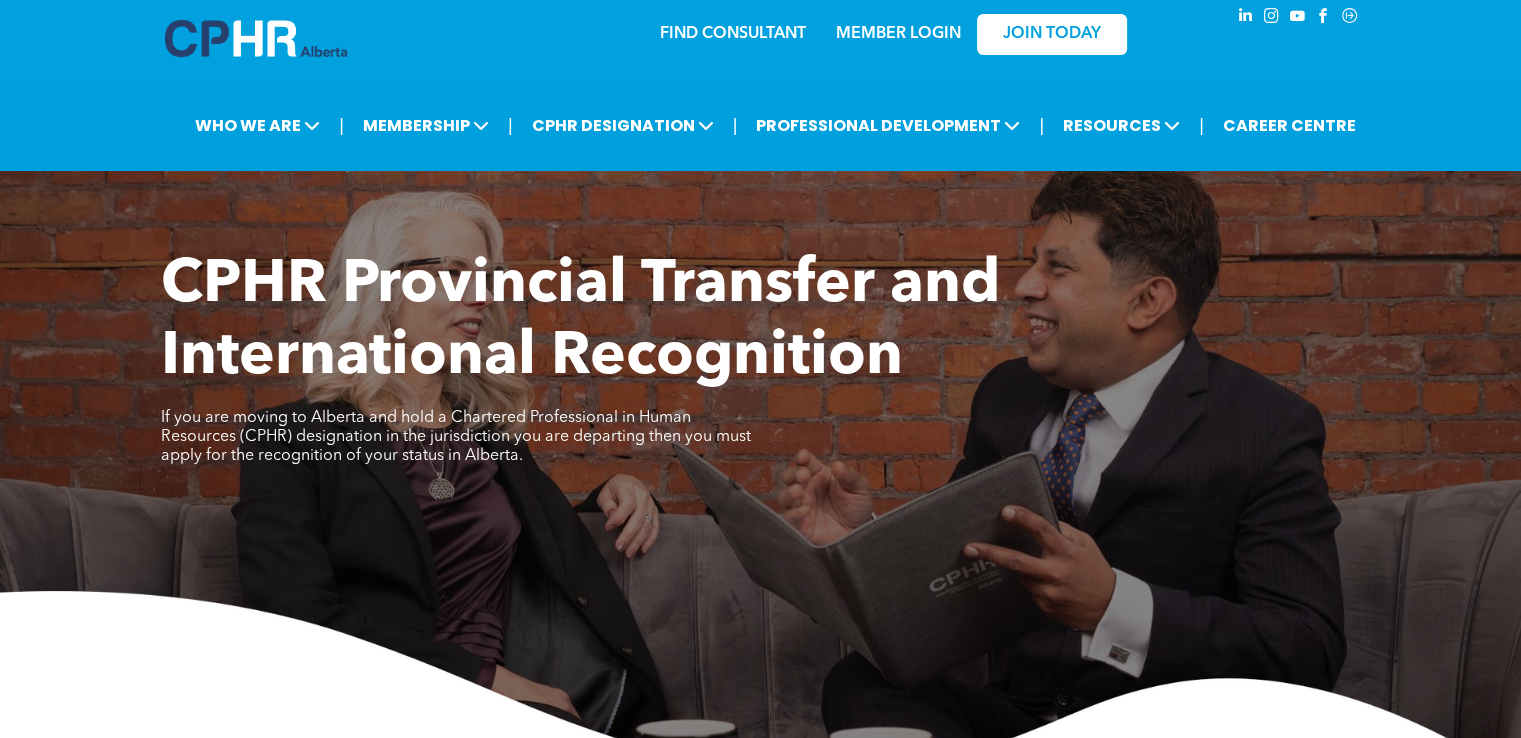 click at bounding box center (256, 38) 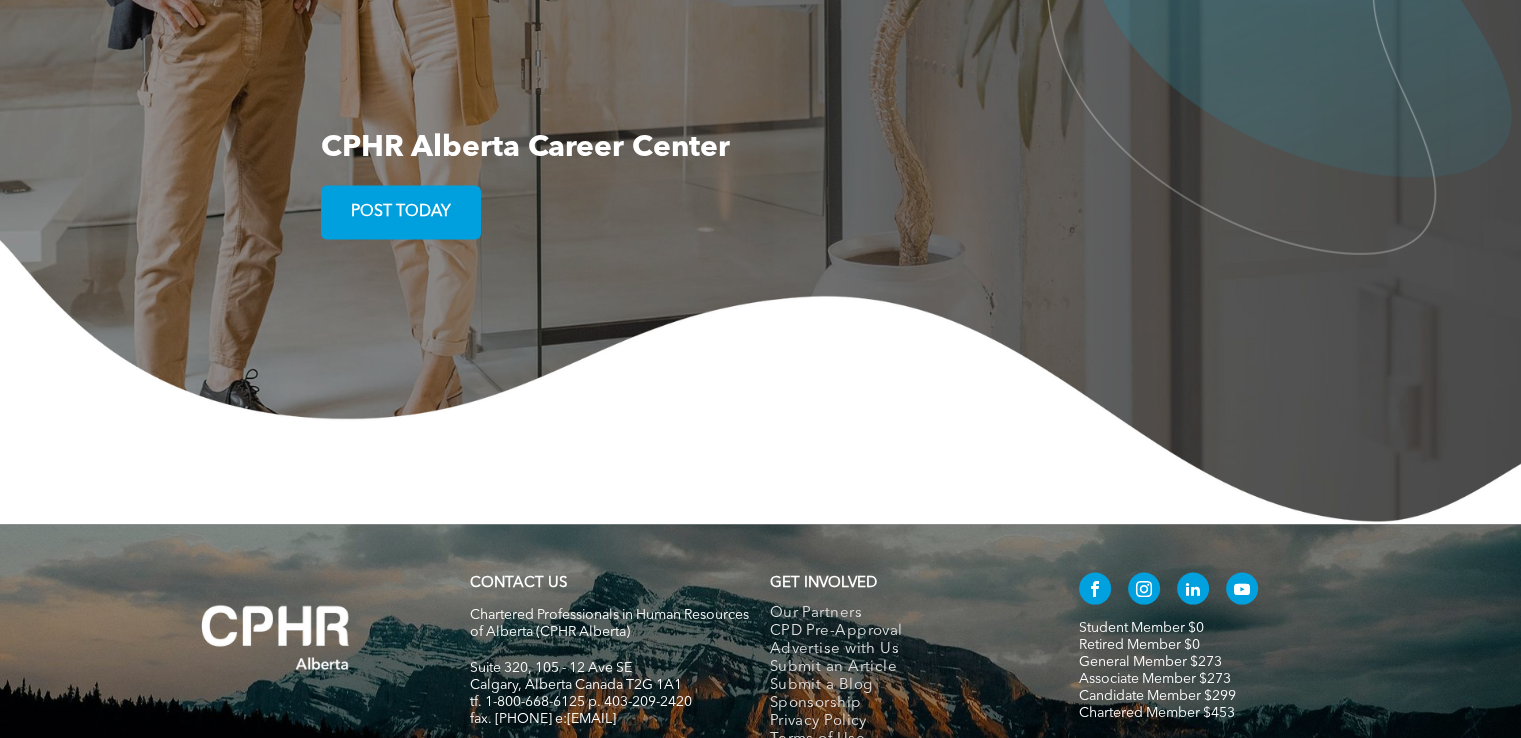 scroll, scrollTop: 3933, scrollLeft: 0, axis: vertical 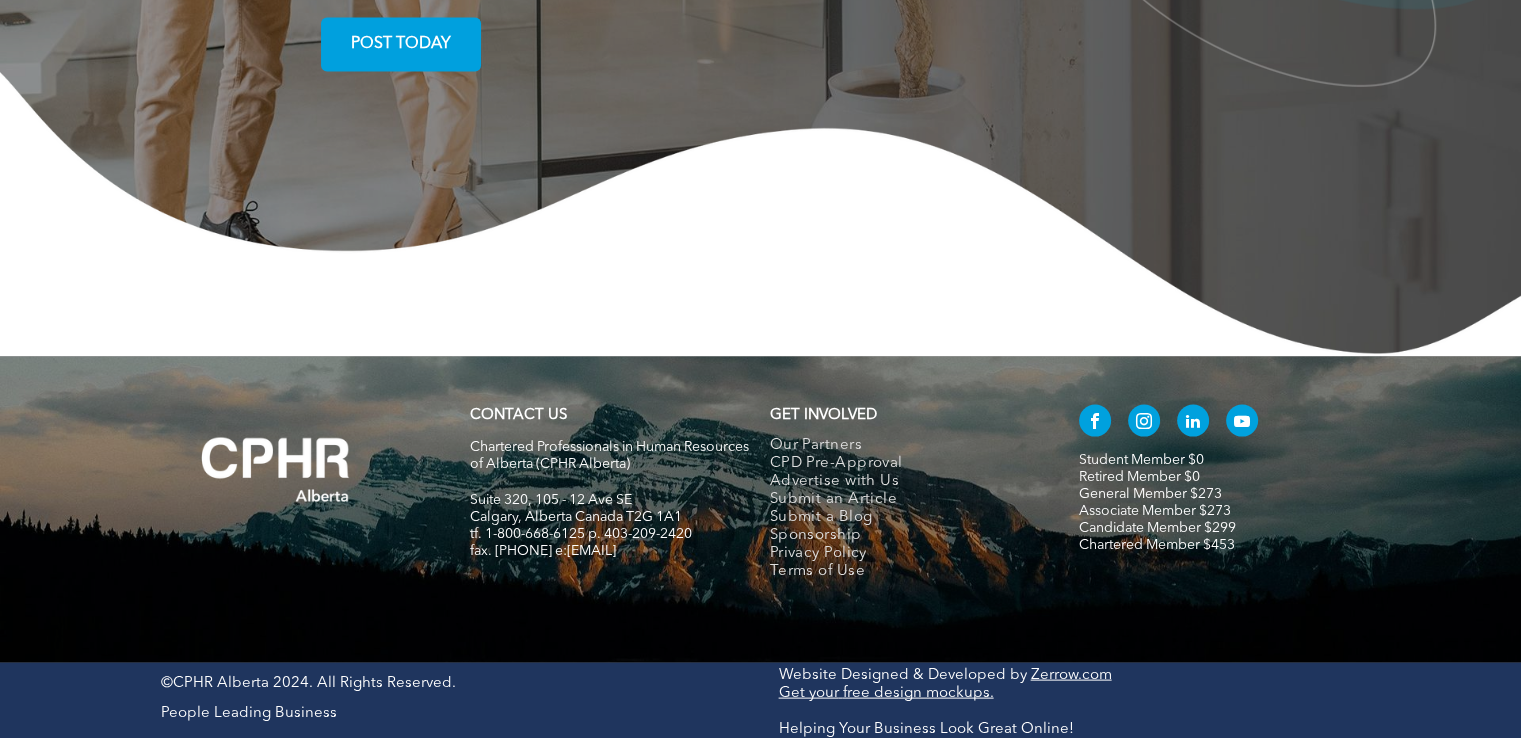 drag, startPoint x: 698, startPoint y: 540, endPoint x: 599, endPoint y: 542, distance: 99.0202 